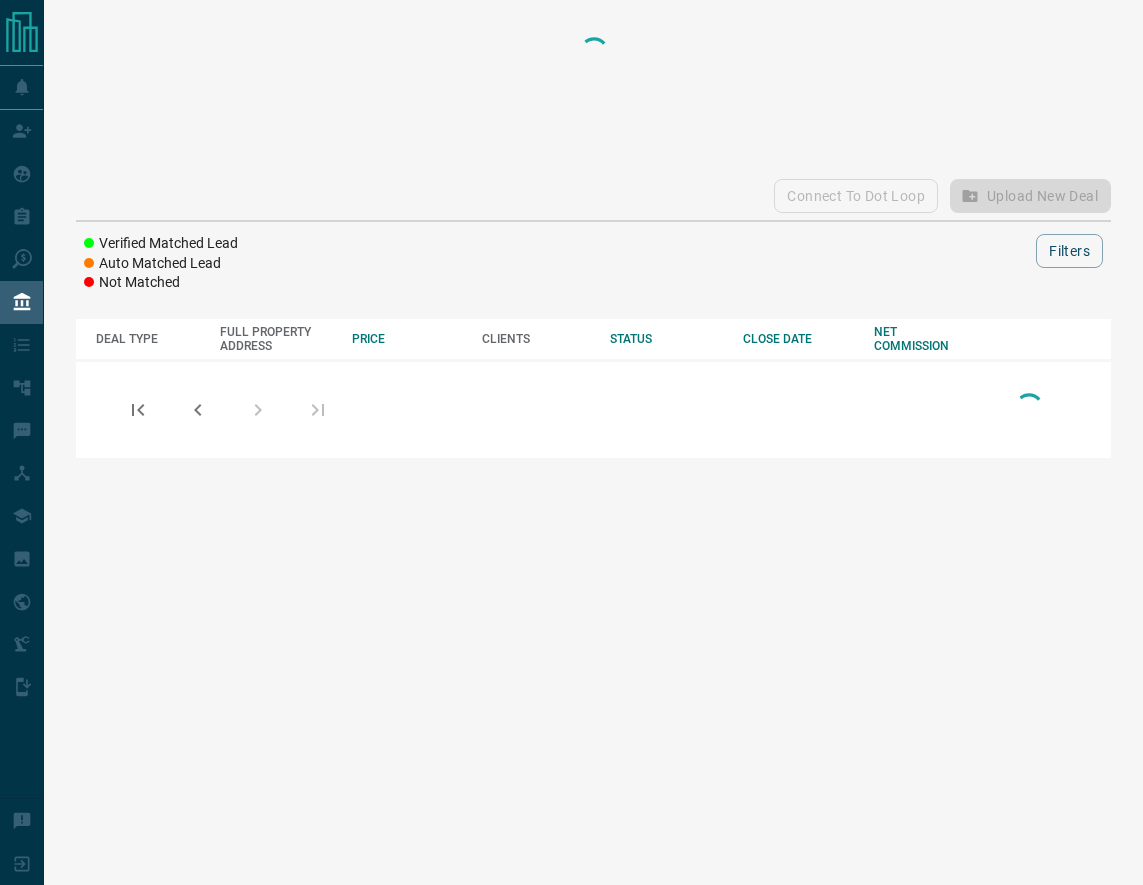 scroll, scrollTop: 0, scrollLeft: 0, axis: both 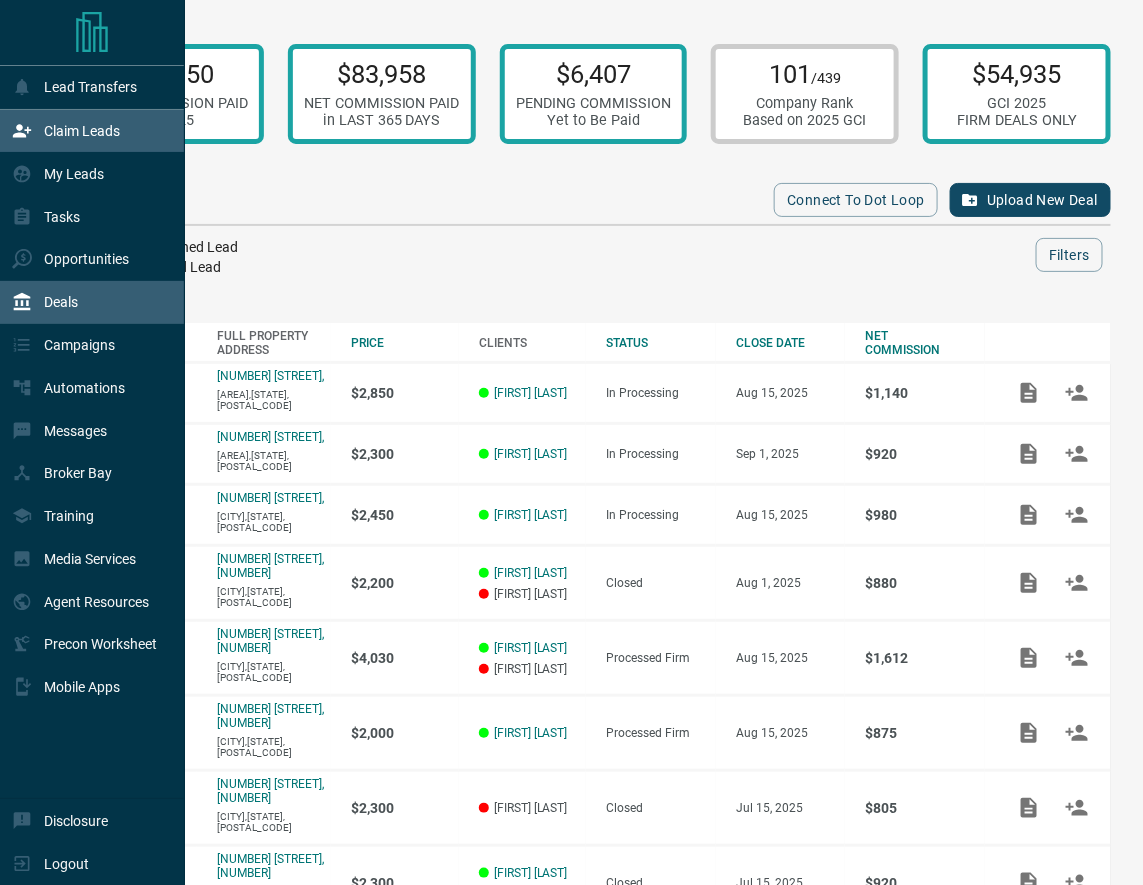 click 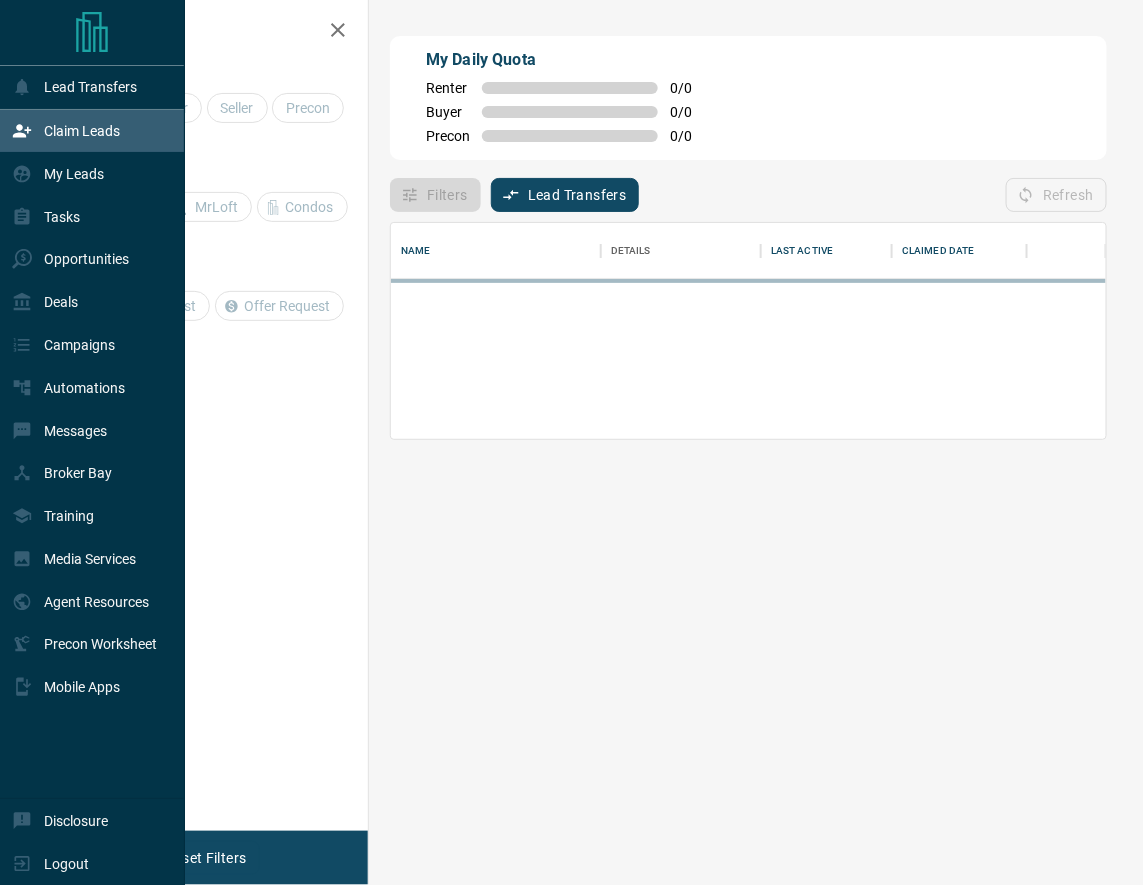 scroll, scrollTop: 0, scrollLeft: 1, axis: horizontal 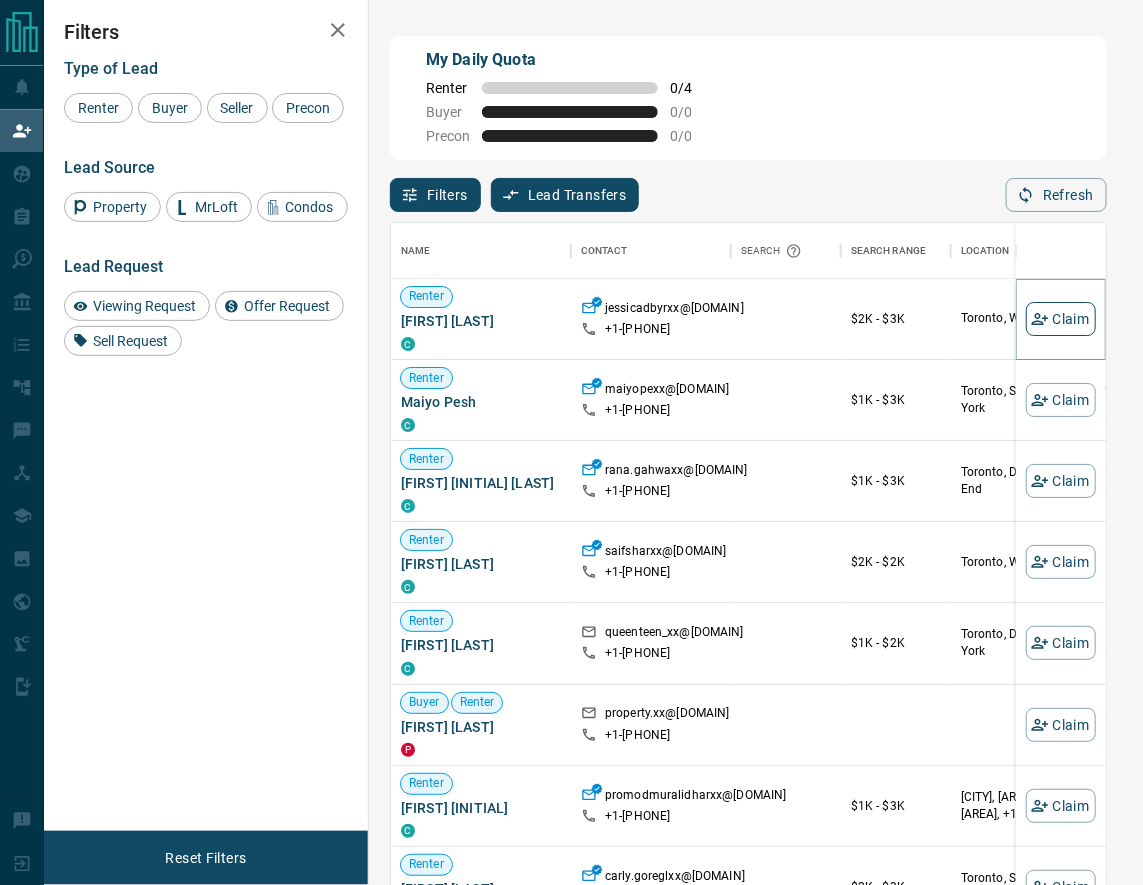 click on "Claim" at bounding box center [1061, 319] 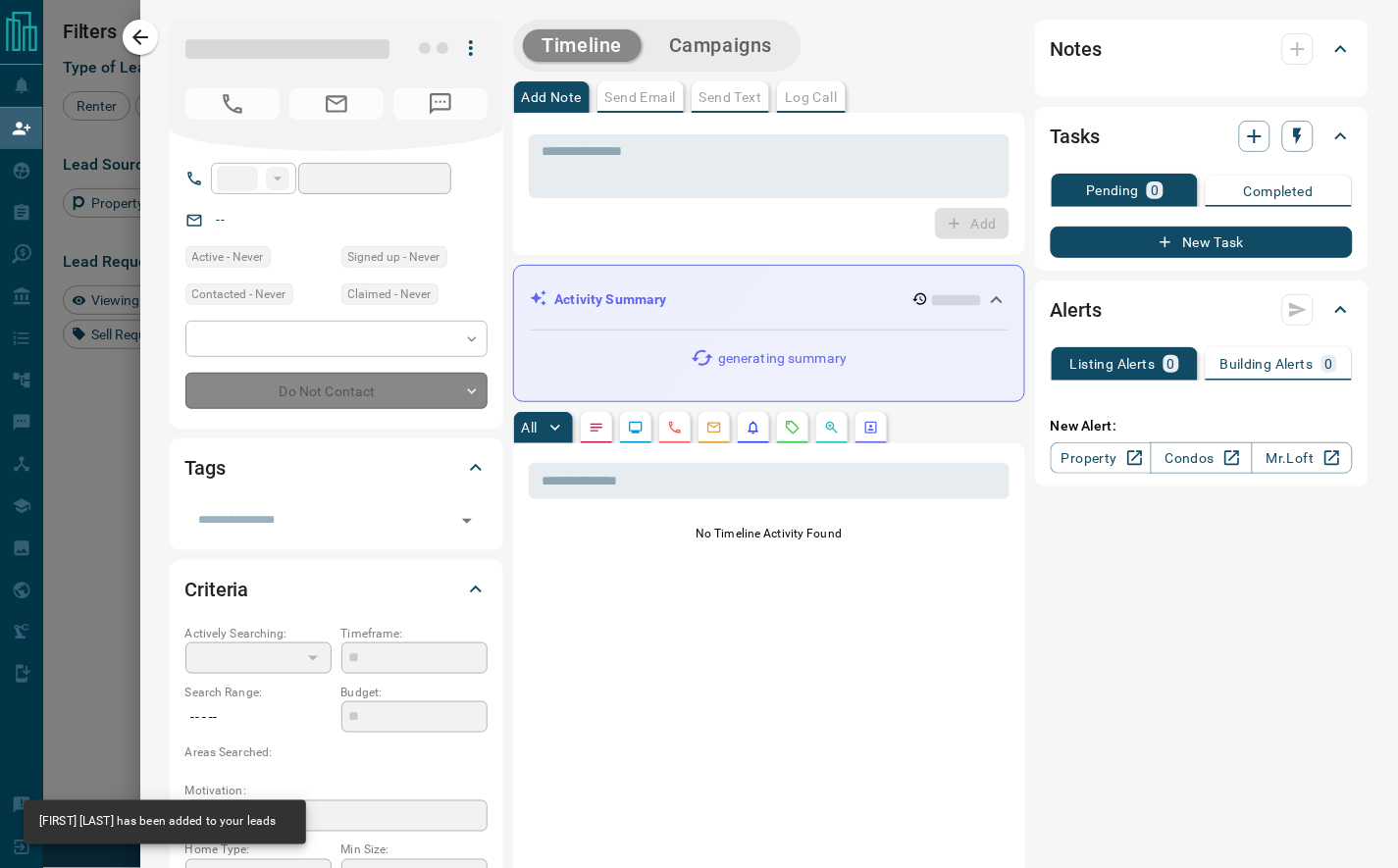 scroll, scrollTop: 0, scrollLeft: 1, axis: horizontal 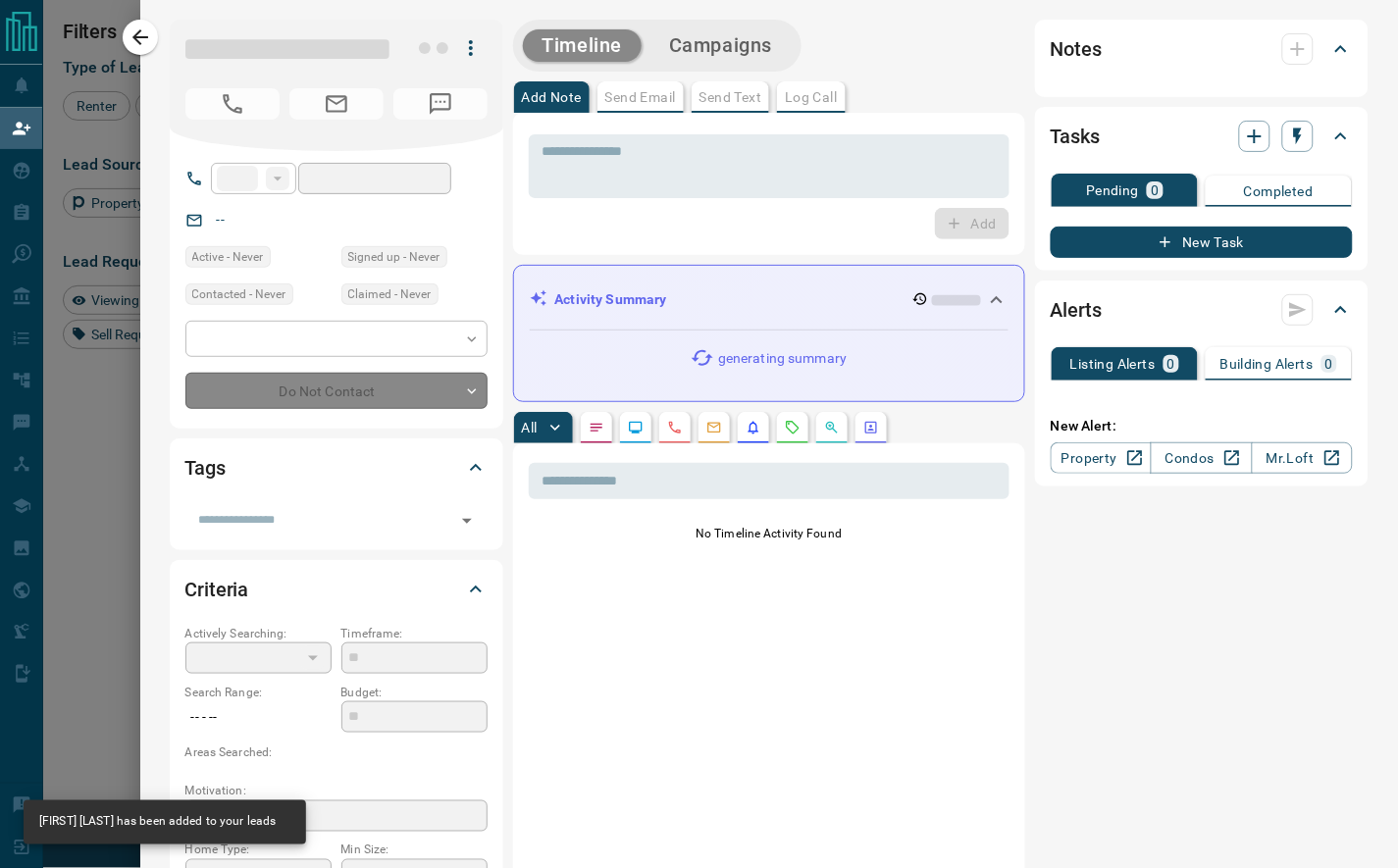type on "**" 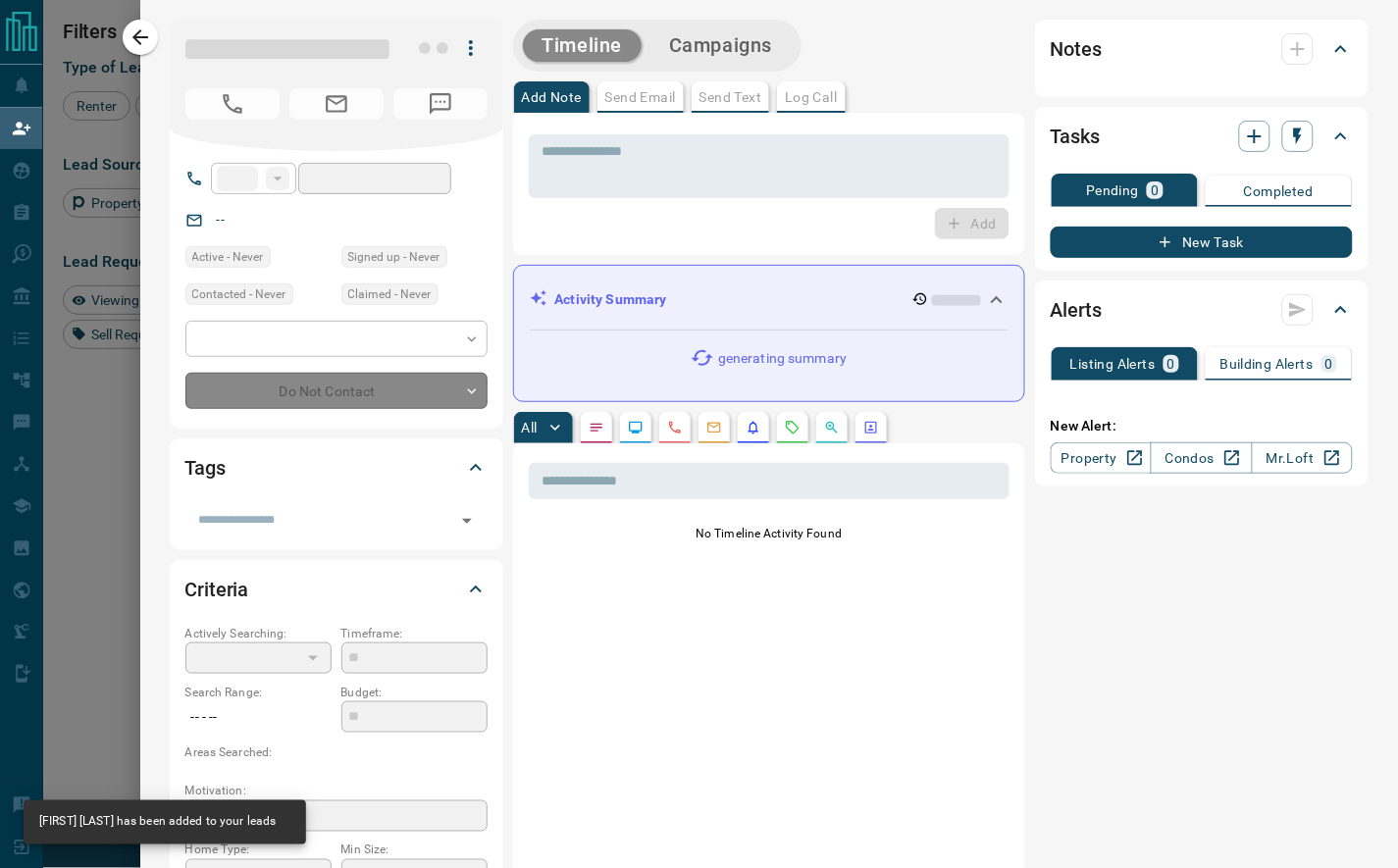 type on "**********" 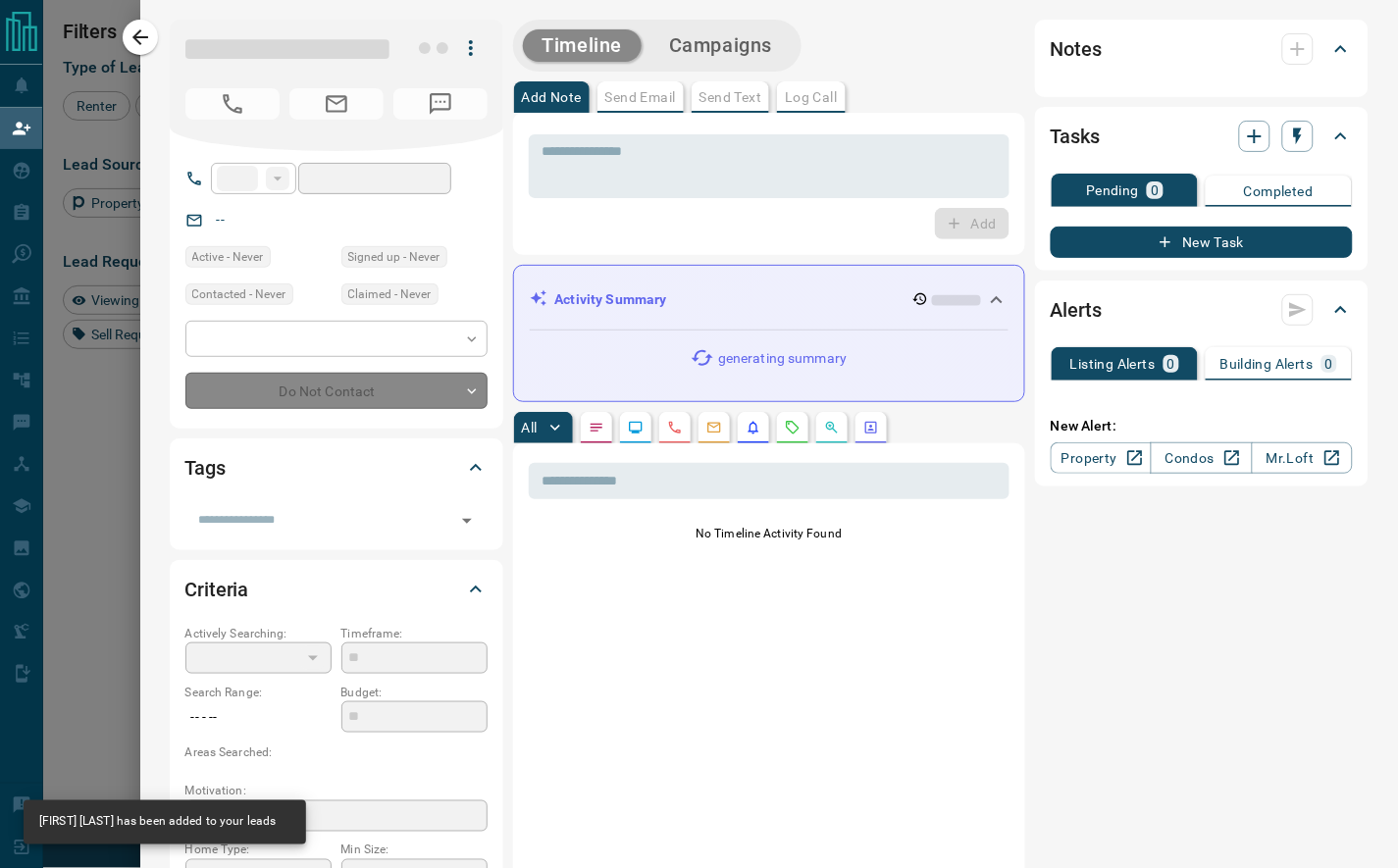 type on "**" 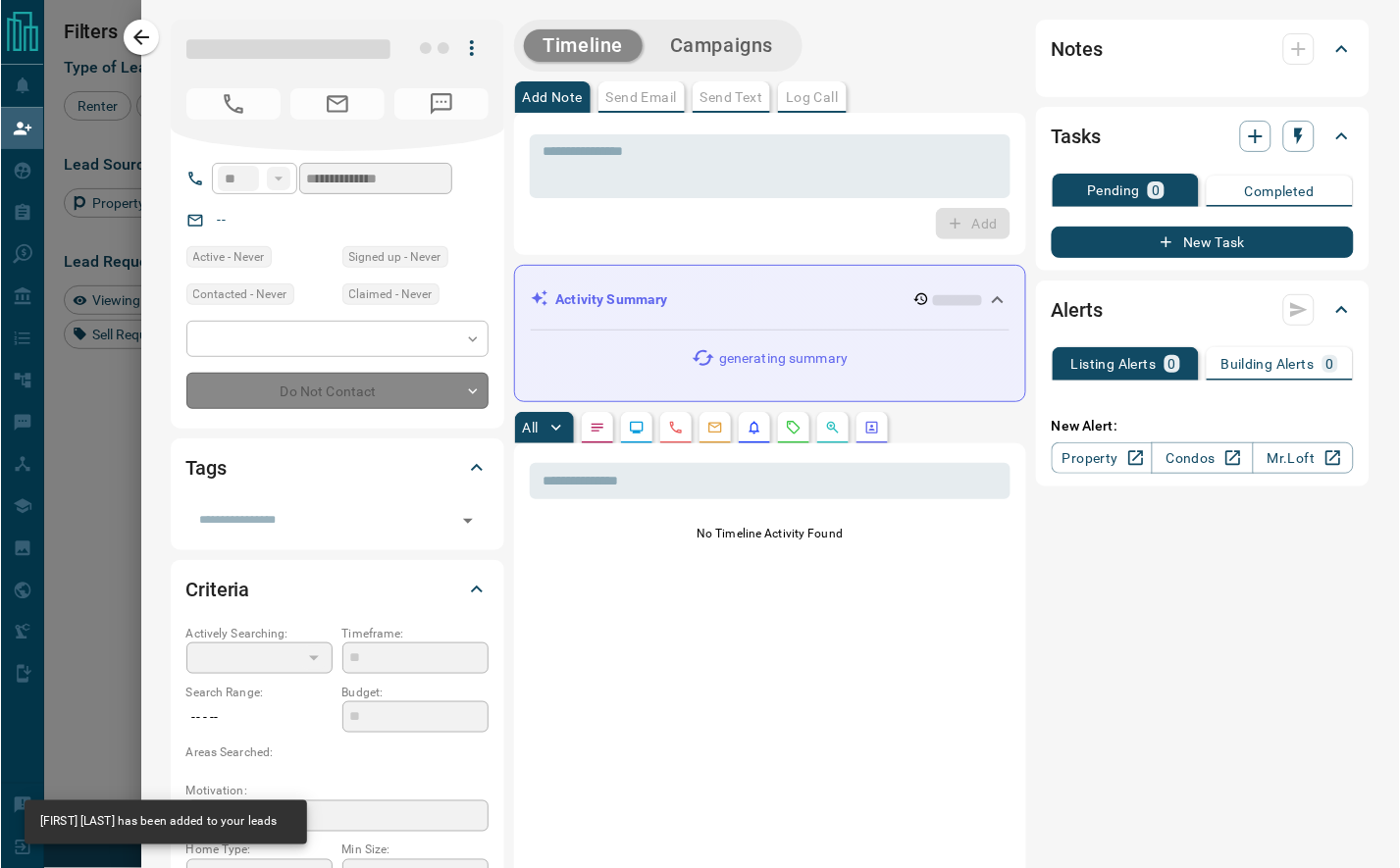 scroll, scrollTop: 663, scrollLeft: 993, axis: both 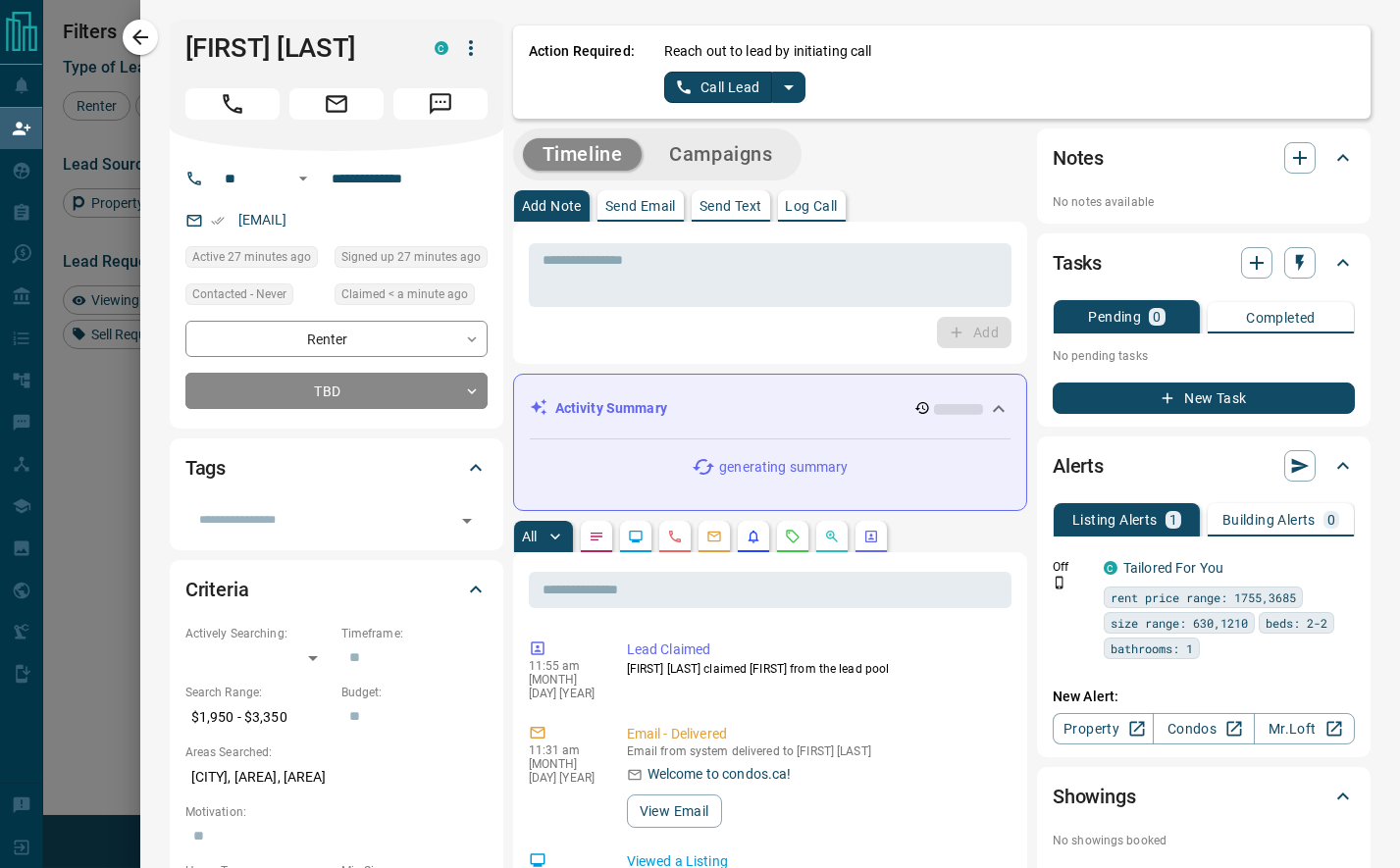 click 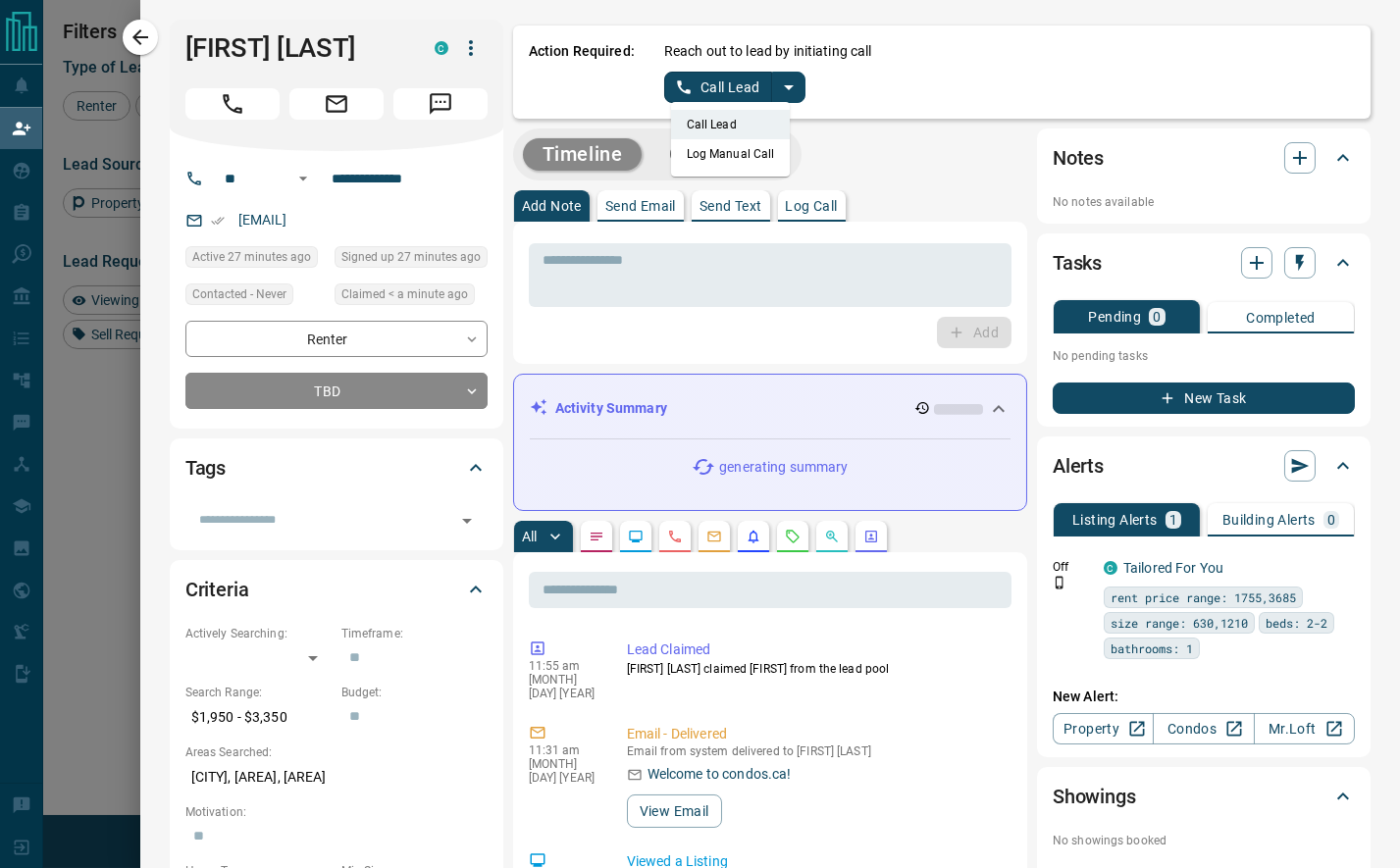 click on "Log Manual Call" at bounding box center (731, 154) 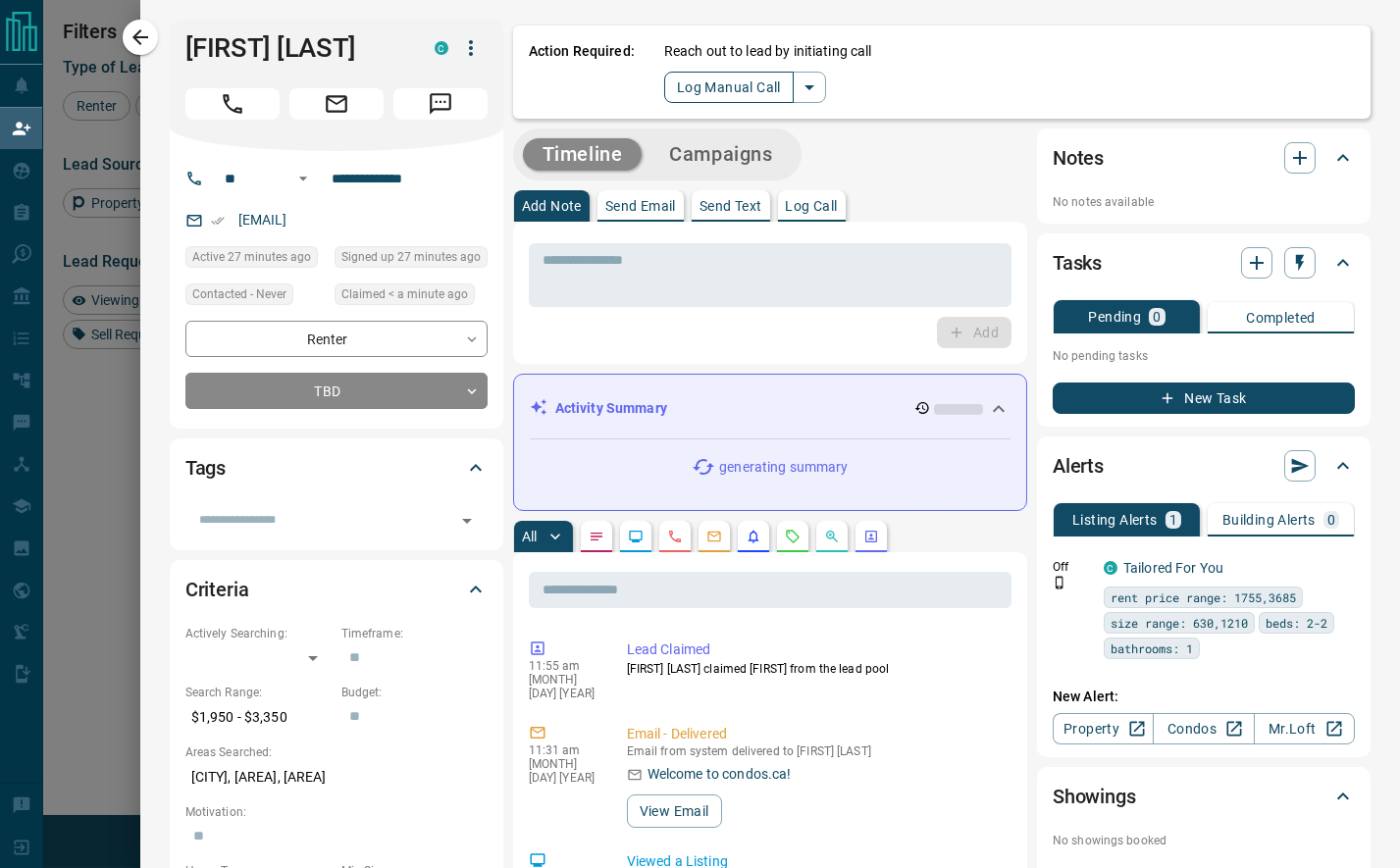 click on "Log Manual Call" at bounding box center (729, 87) 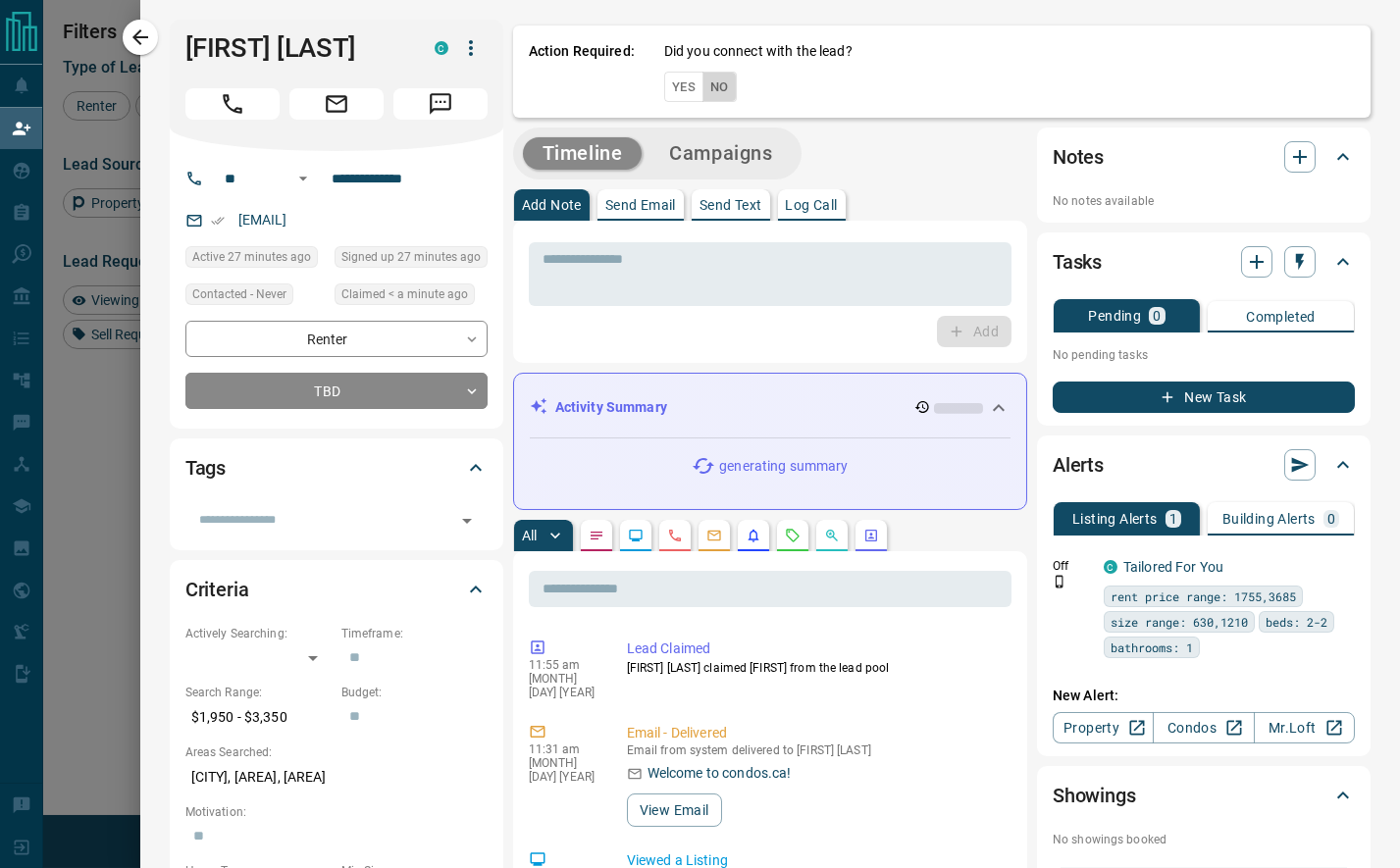 click on "No" at bounding box center (719, 86) 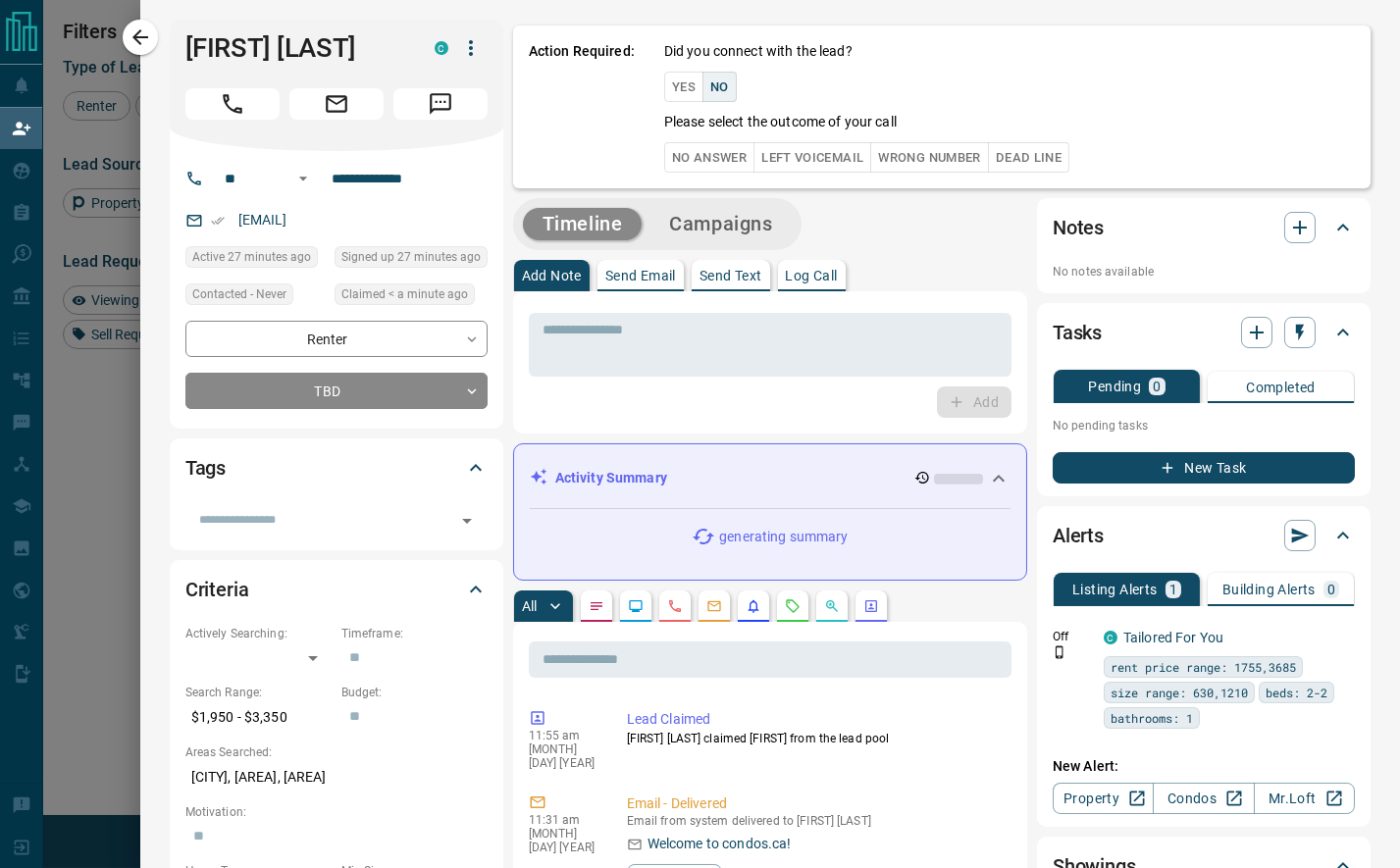 click on "No Answer" at bounding box center (709, 157) 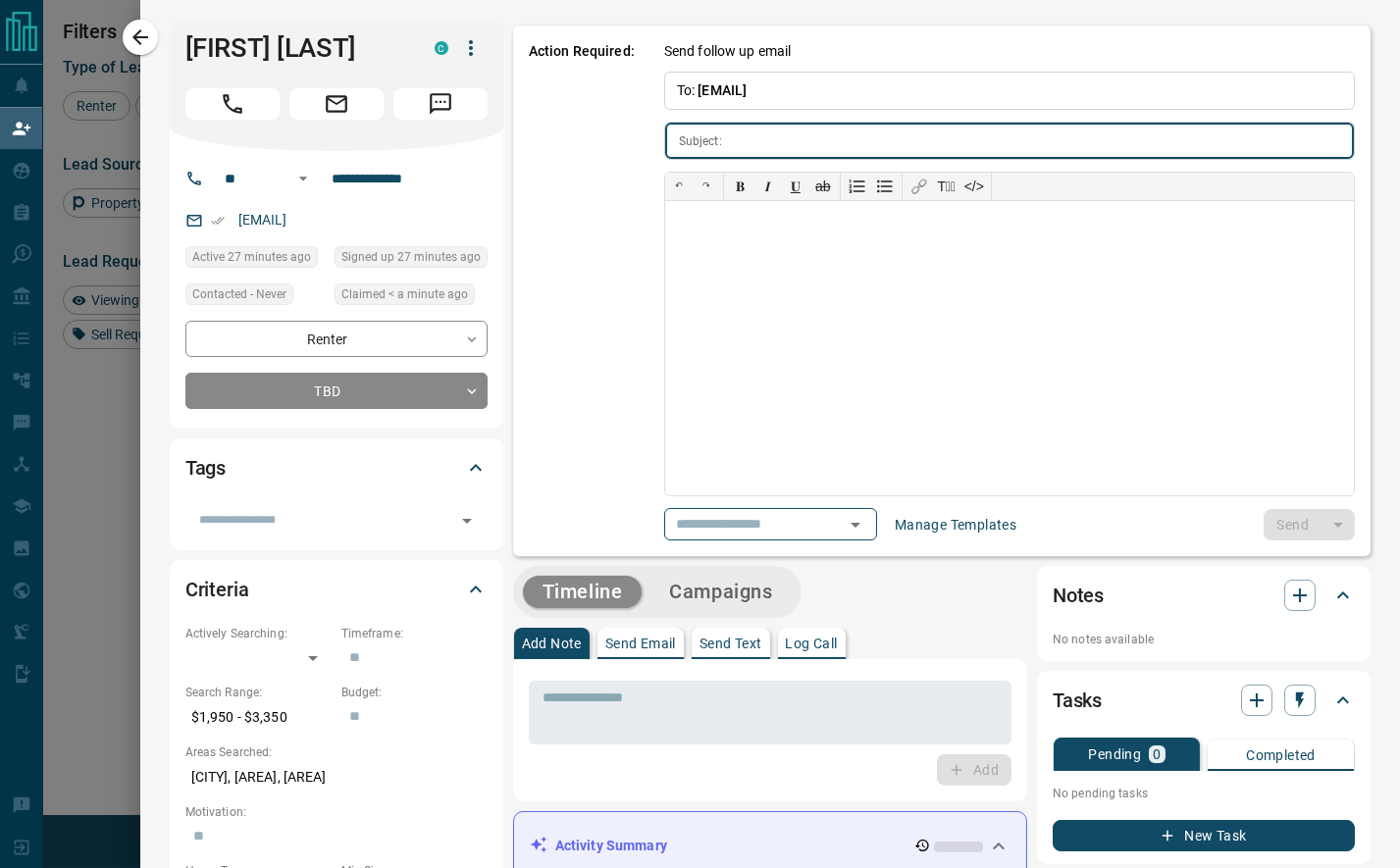 type on "**********" 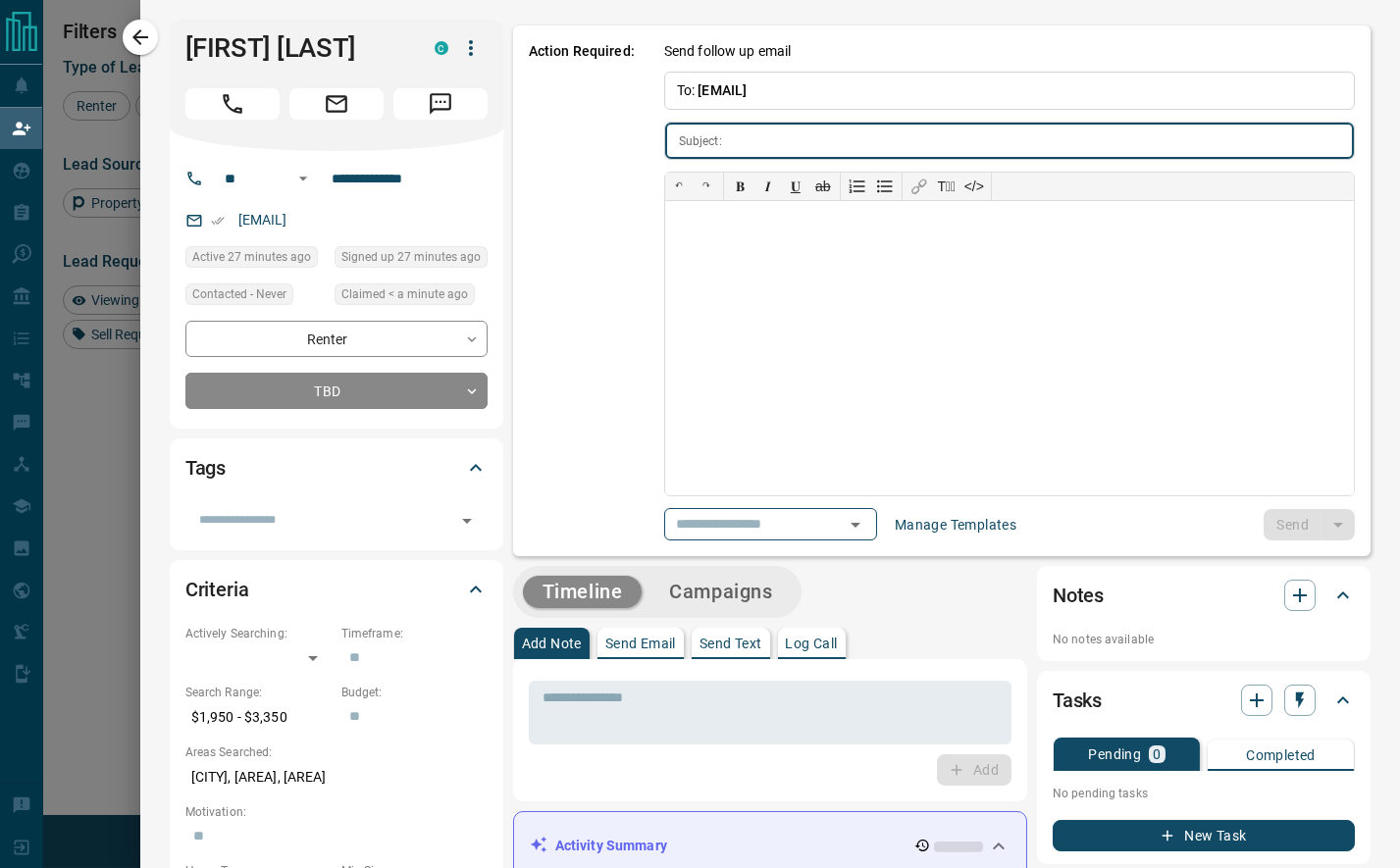type on "**********" 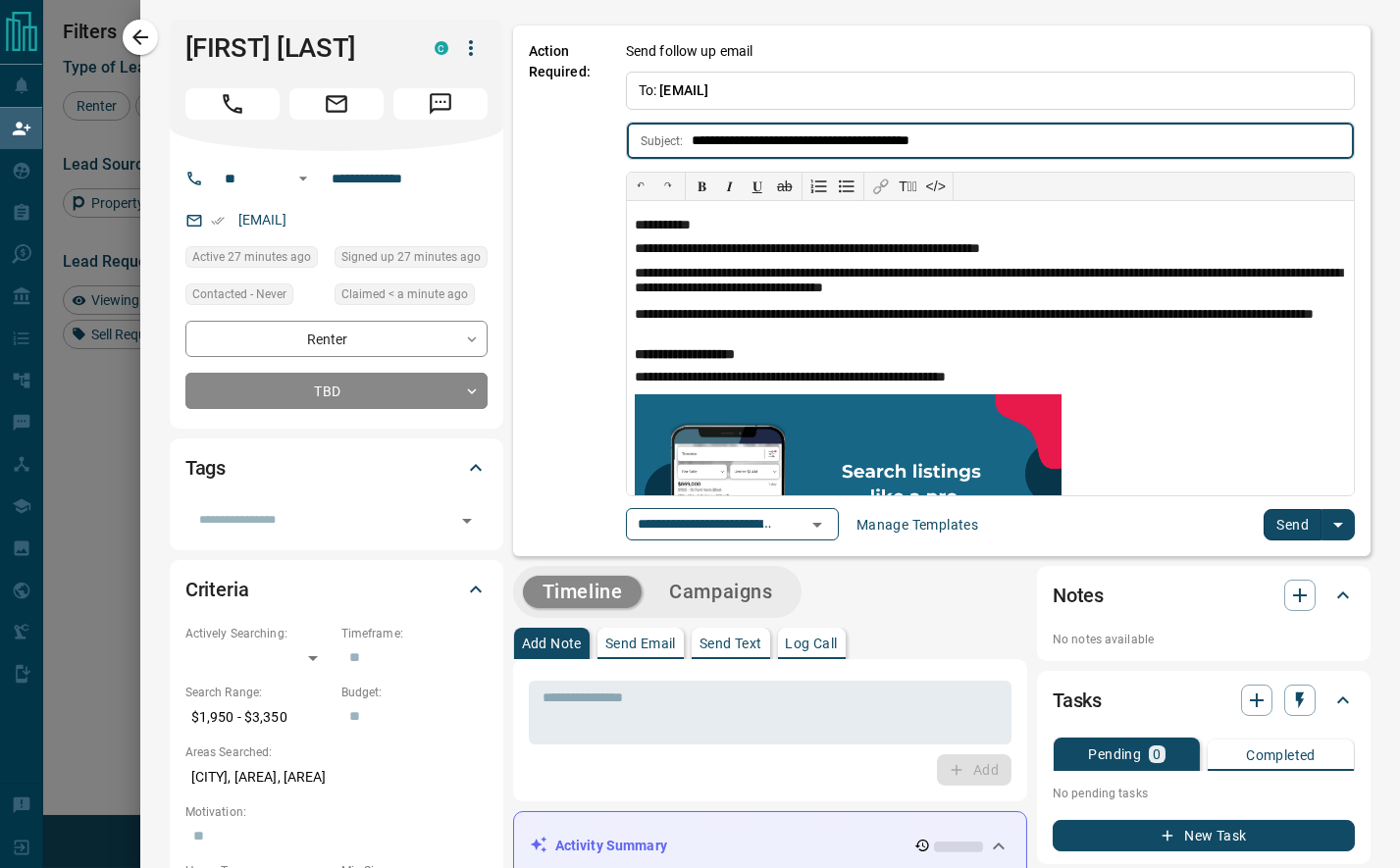 click on "Send" at bounding box center [1292, 525] 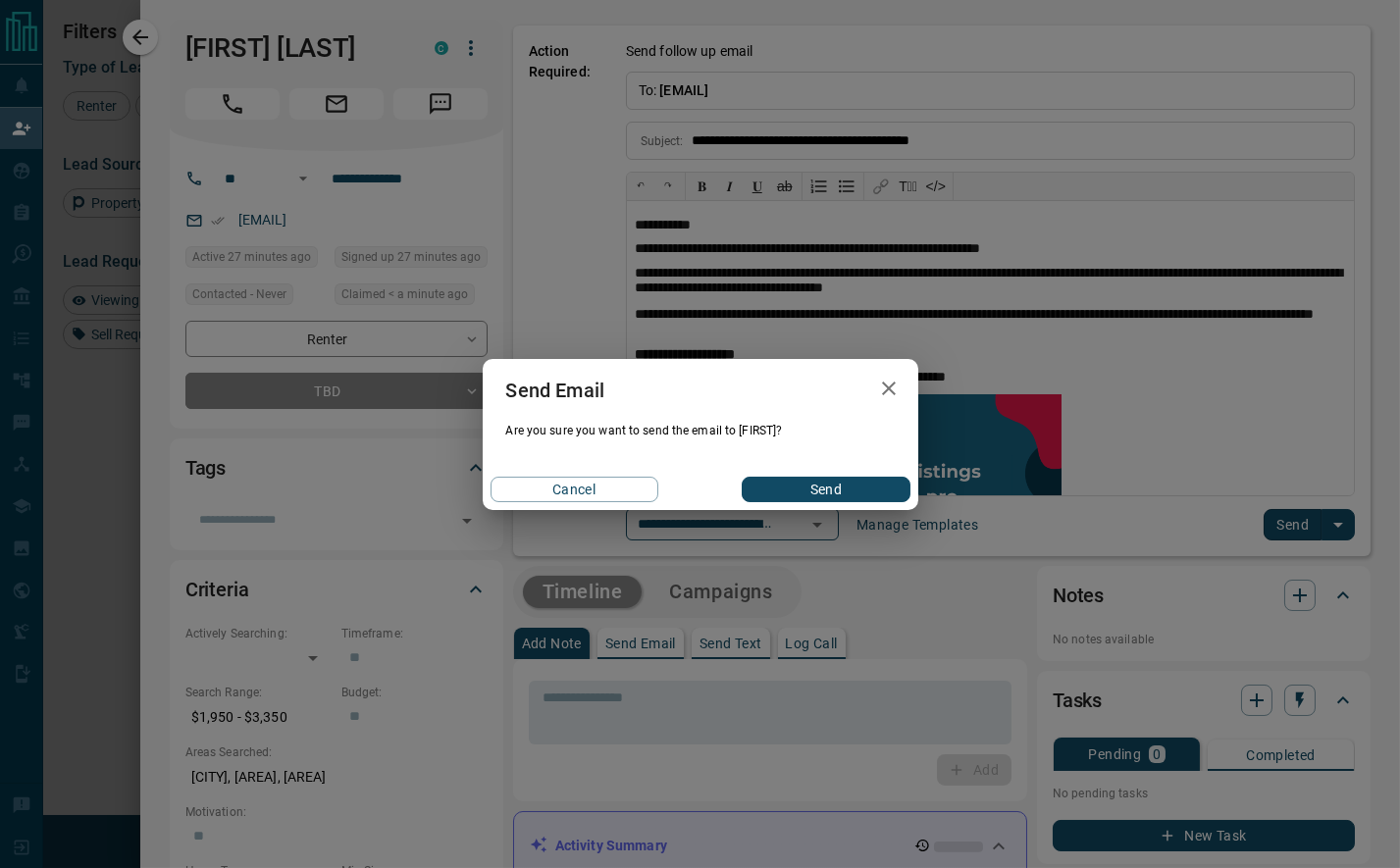 click on "Send" at bounding box center [825, 489] 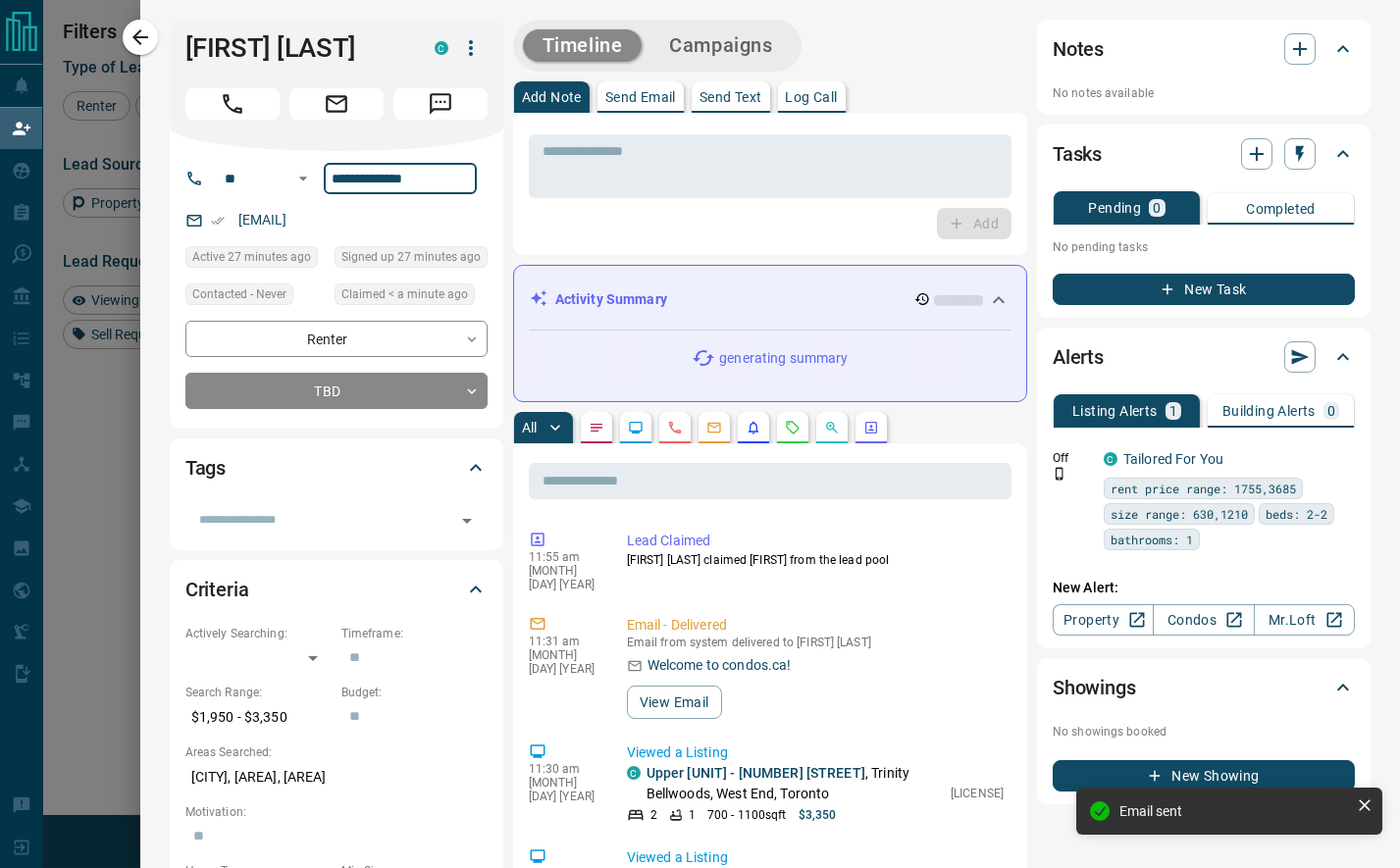 drag, startPoint x: 472, startPoint y: 187, endPoint x: 325, endPoint y: 183, distance: 147.05441 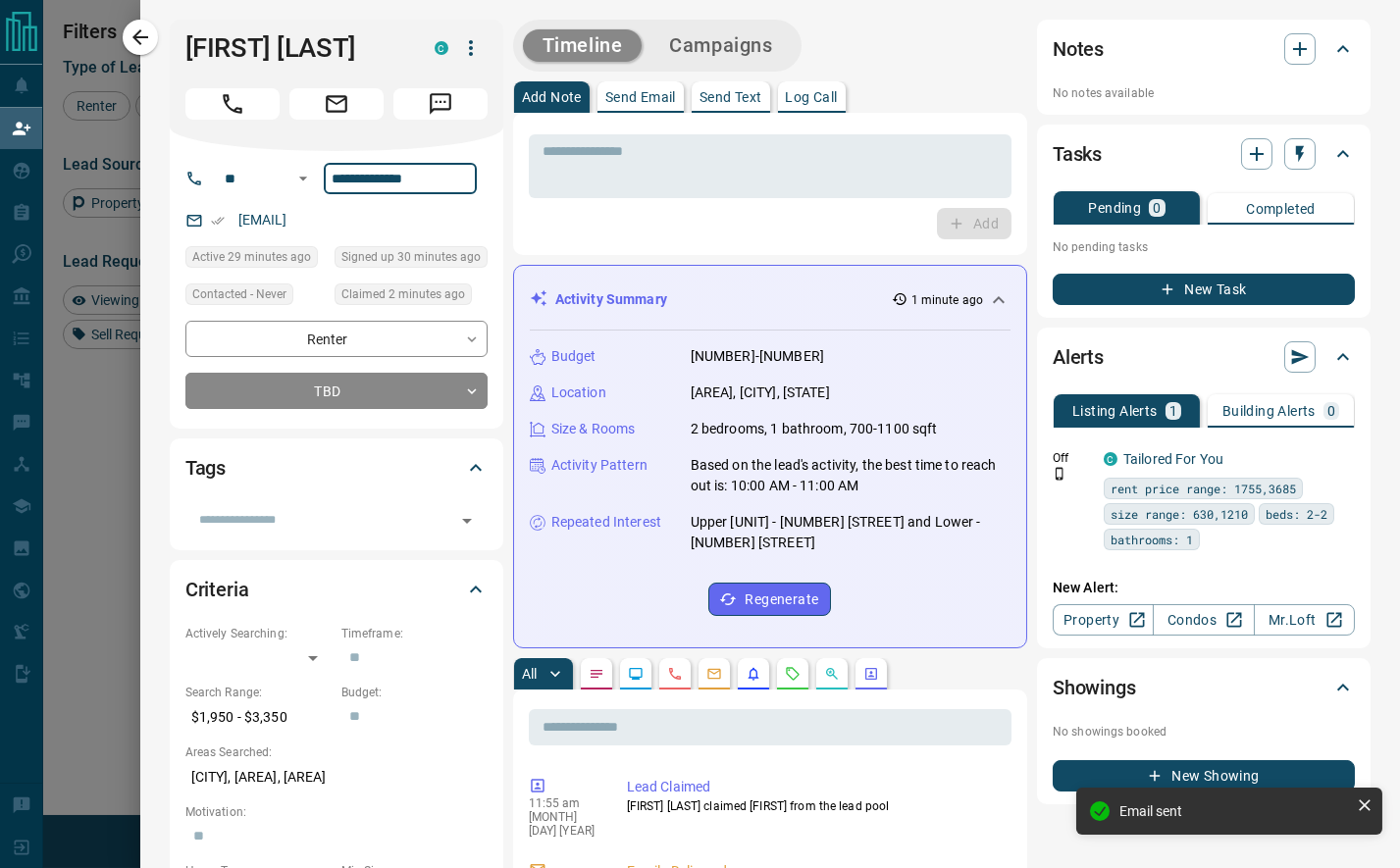 scroll, scrollTop: 525, scrollLeft: 0, axis: vertical 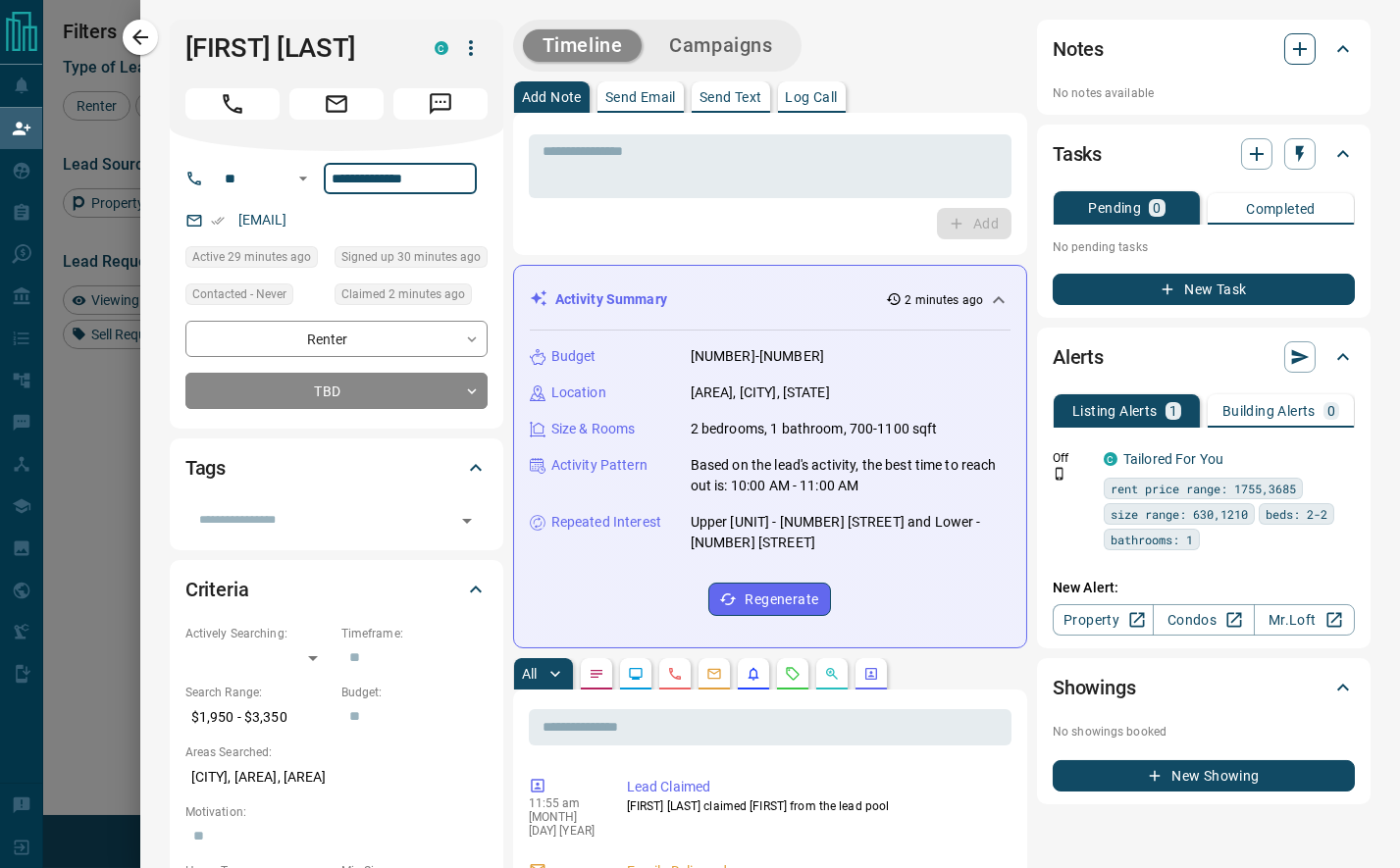 click 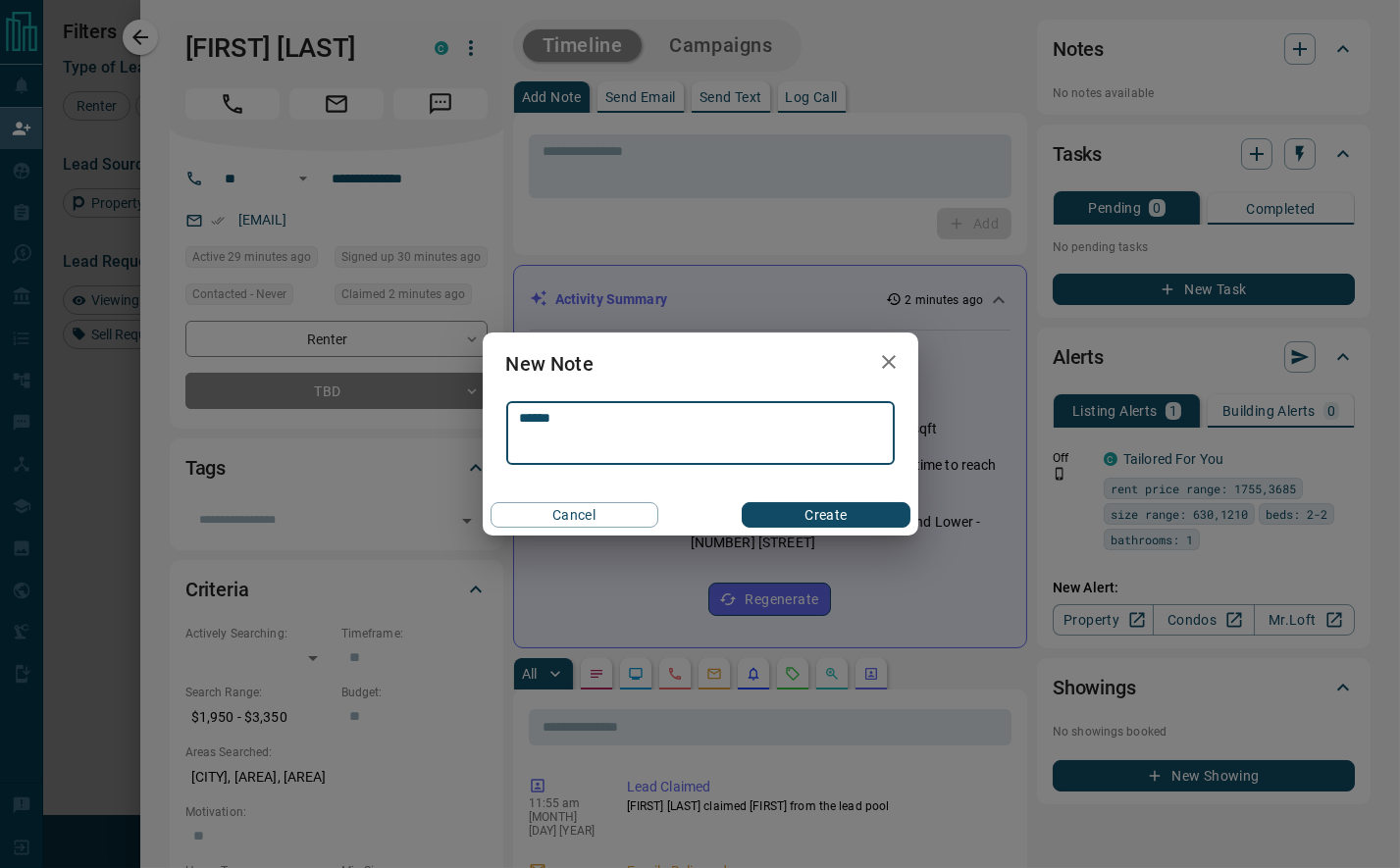 type on "******" 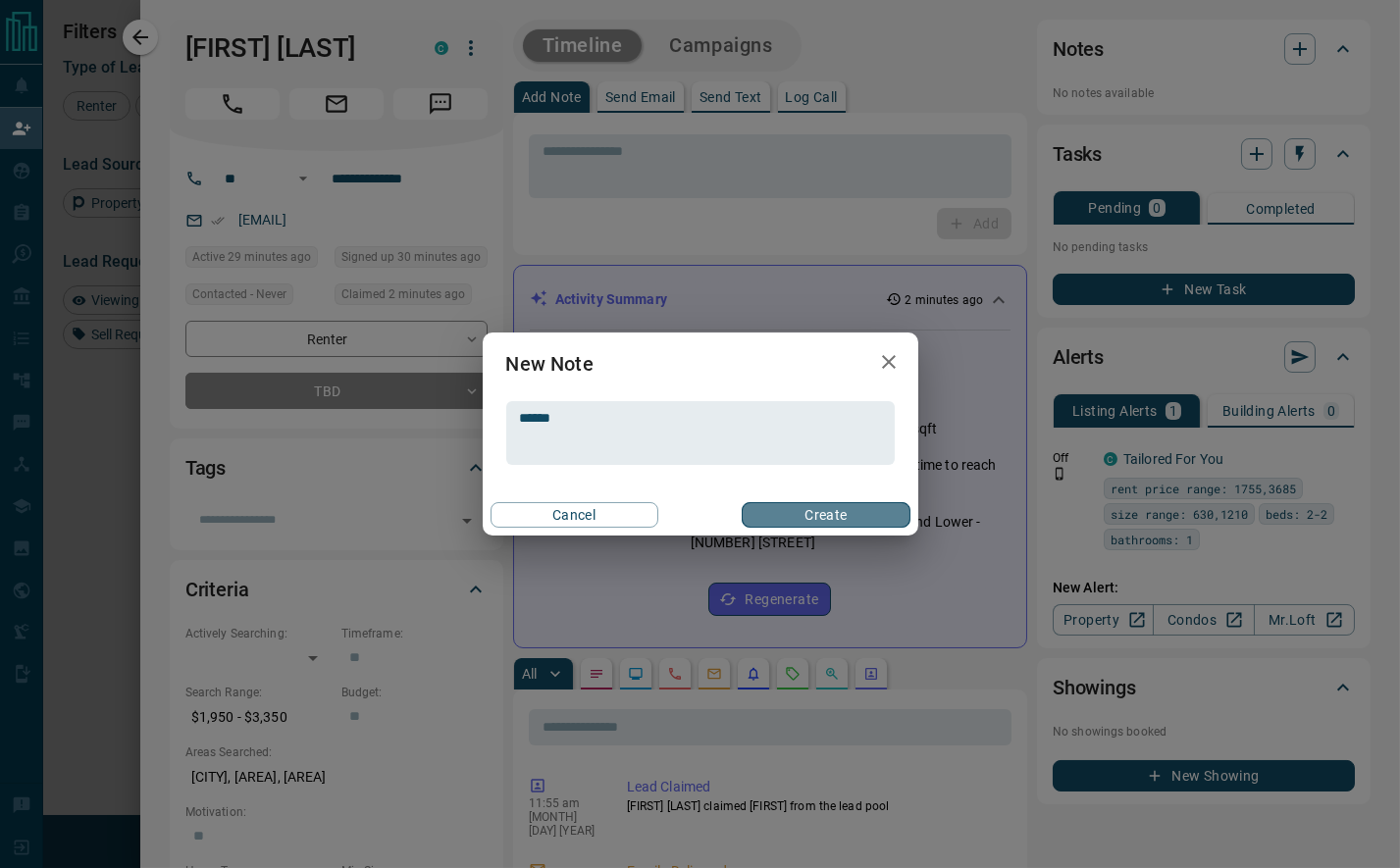 click on "Create" at bounding box center [825, 515] 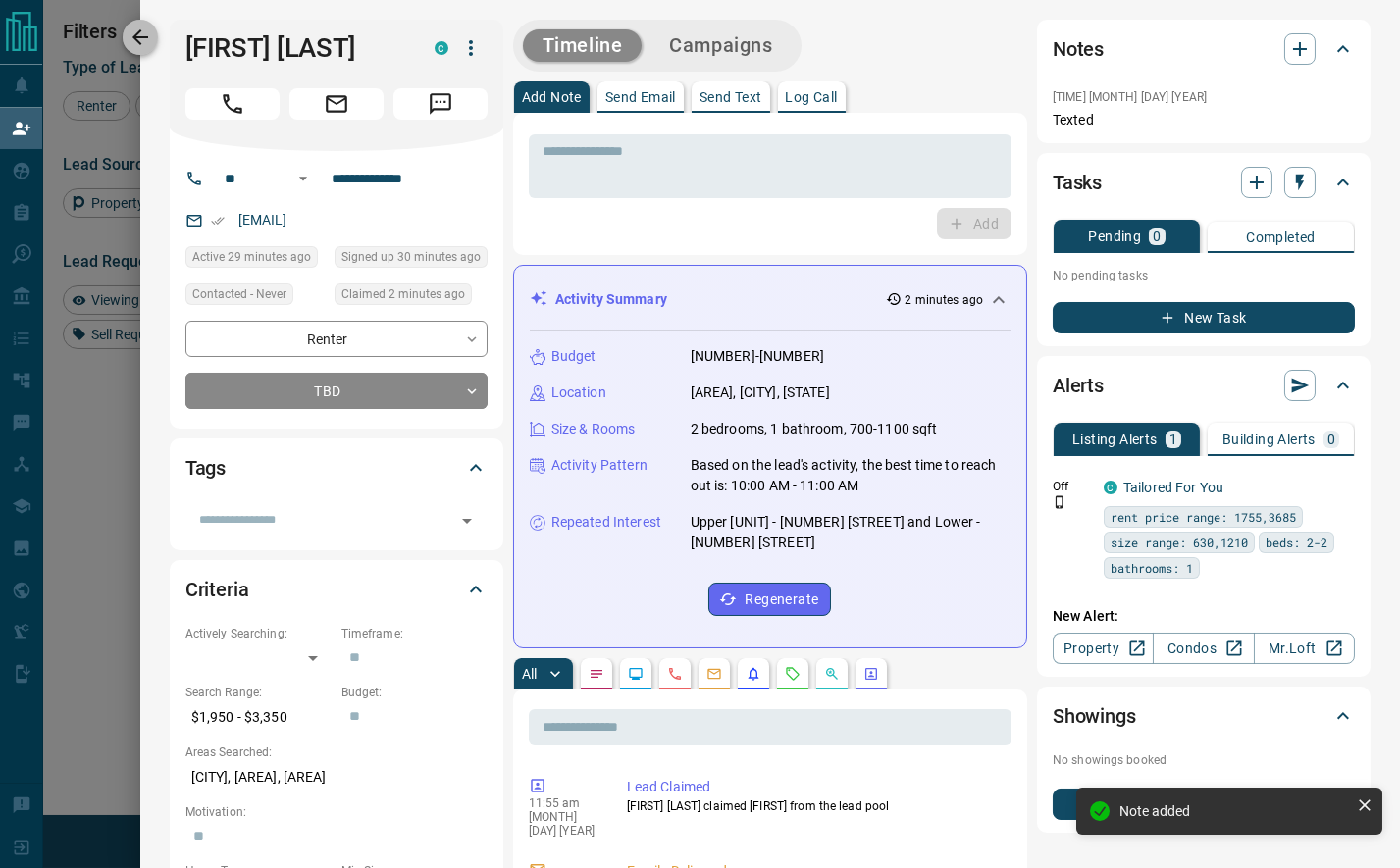 click 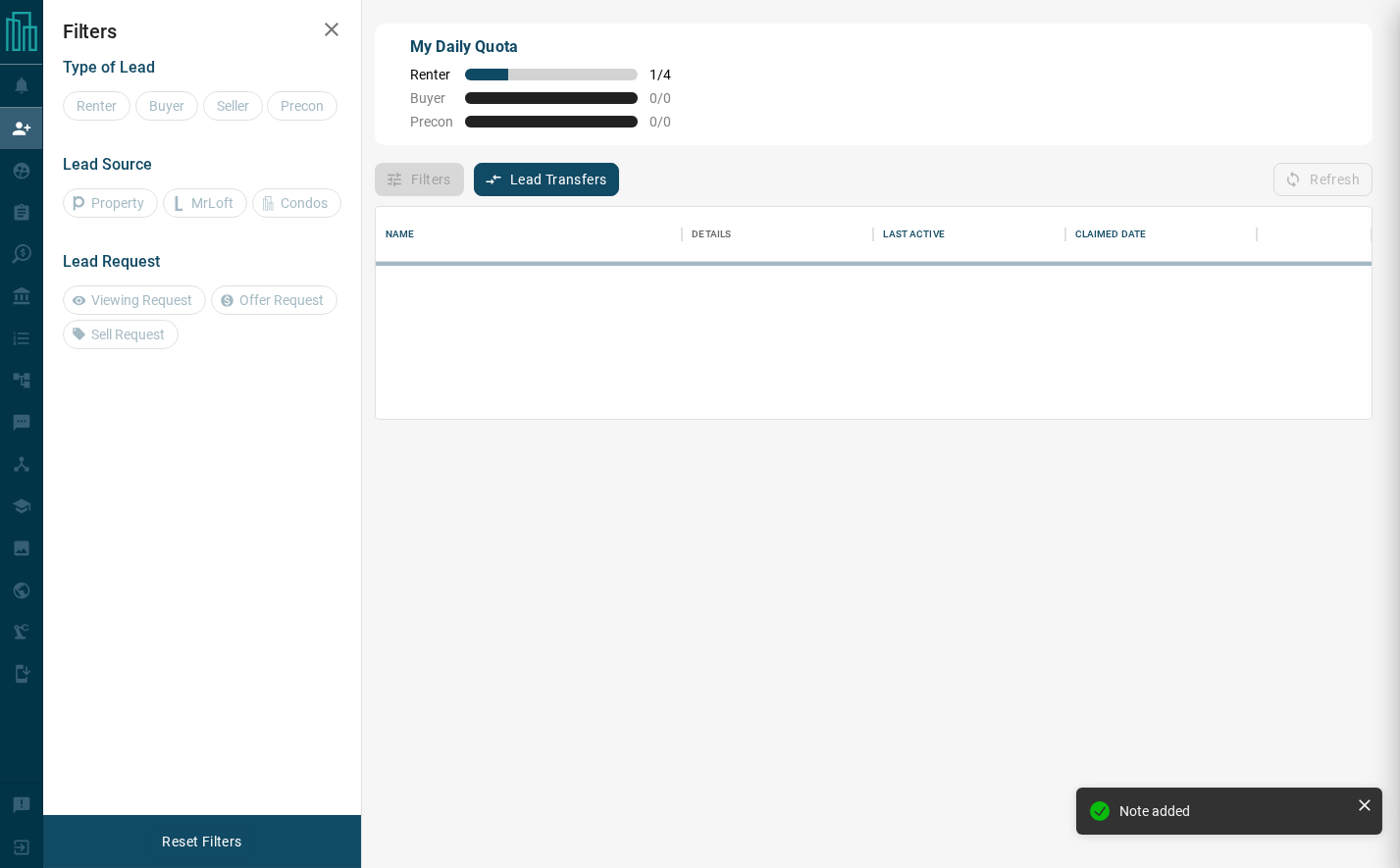 scroll, scrollTop: 0, scrollLeft: 0, axis: both 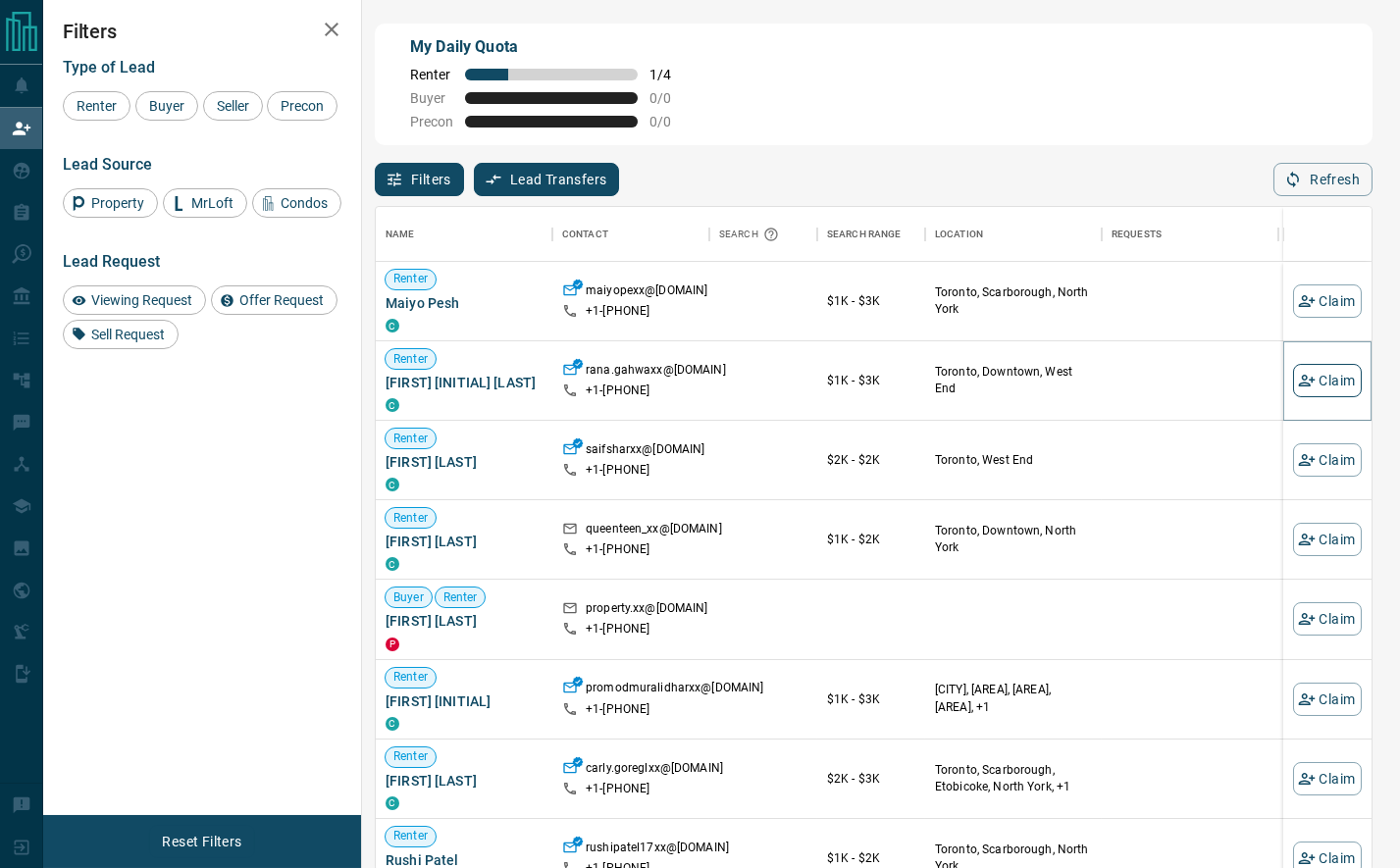 click 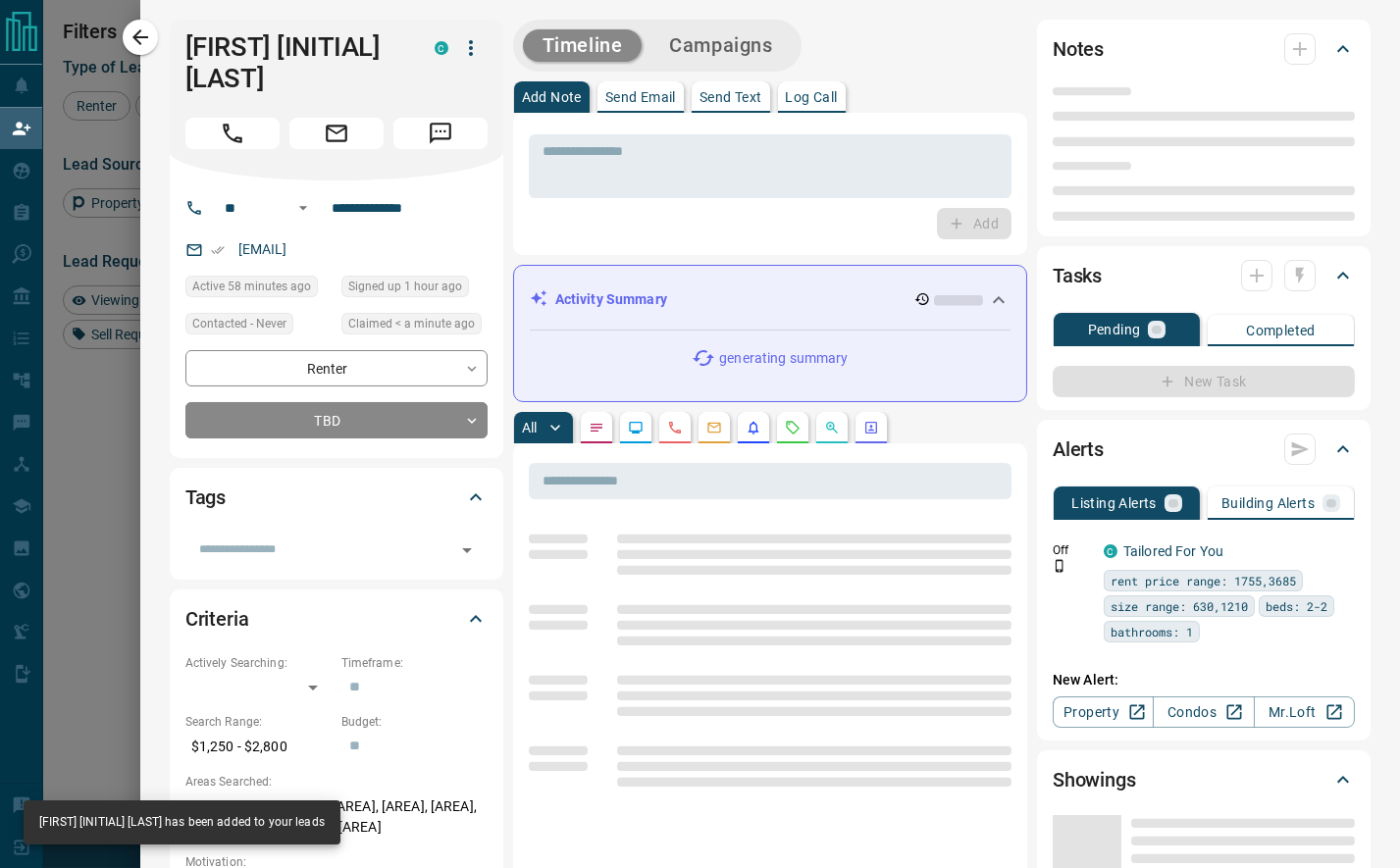 type on "**" 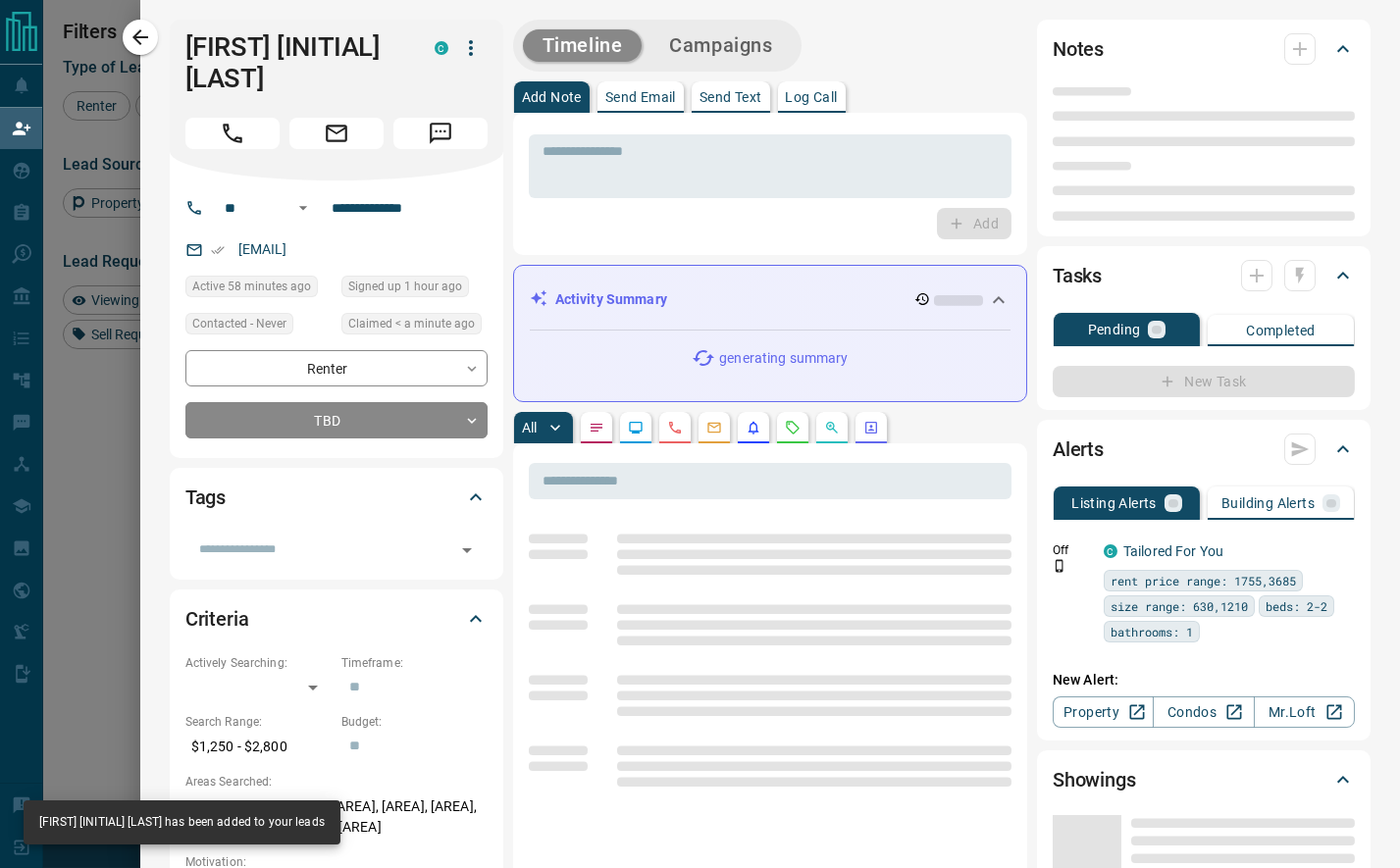 type on "**********" 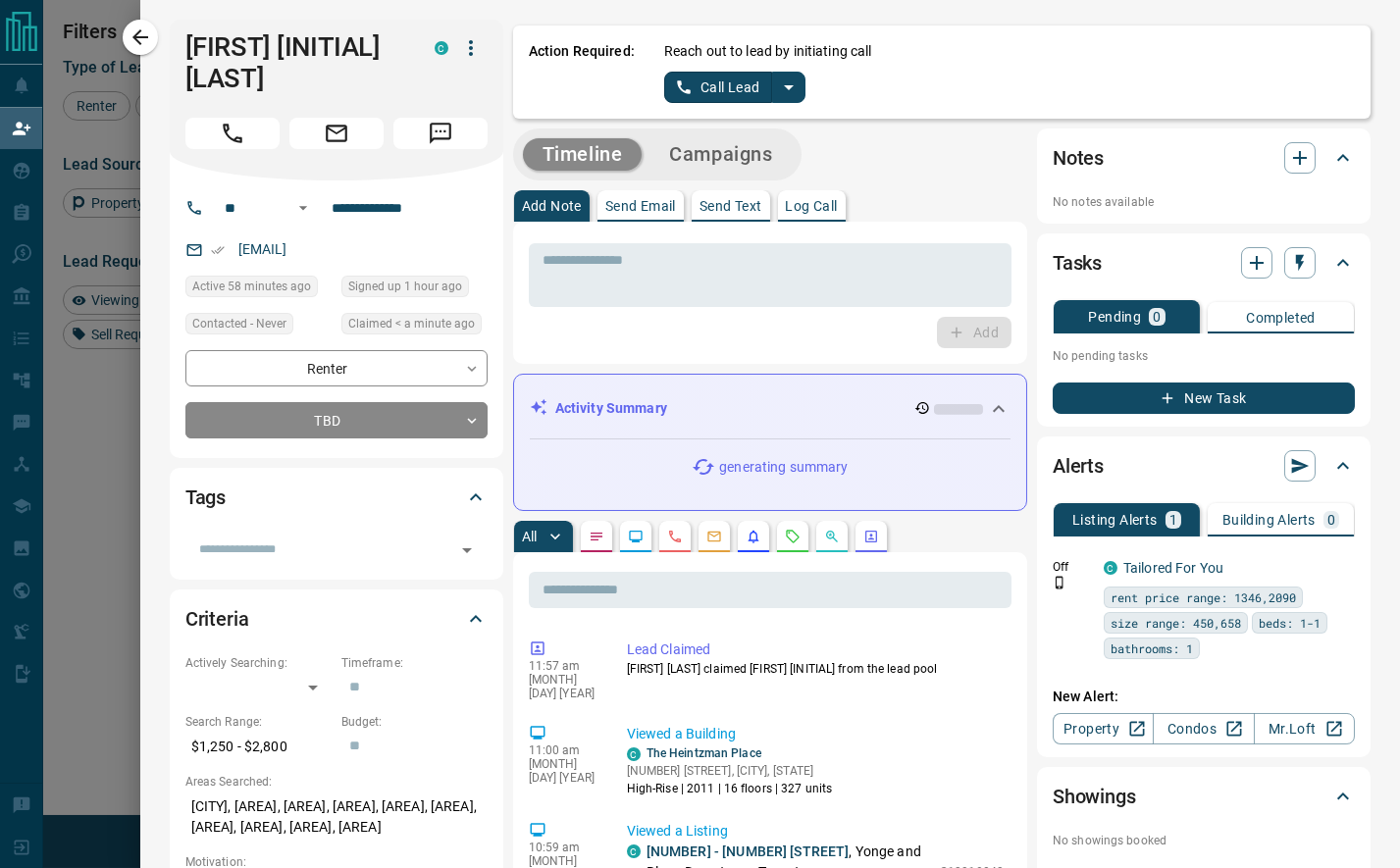 scroll, scrollTop: 0, scrollLeft: 0, axis: both 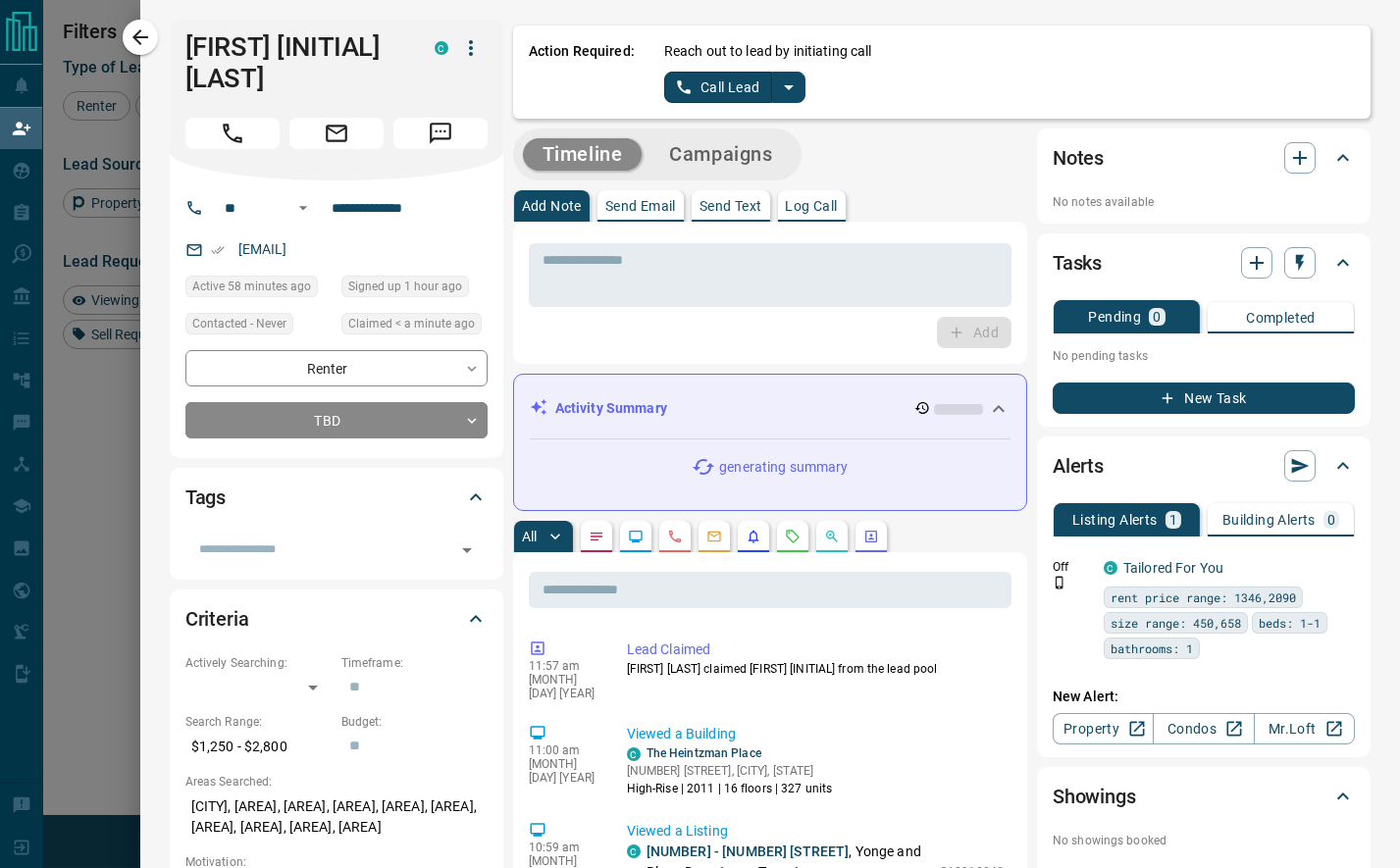 click 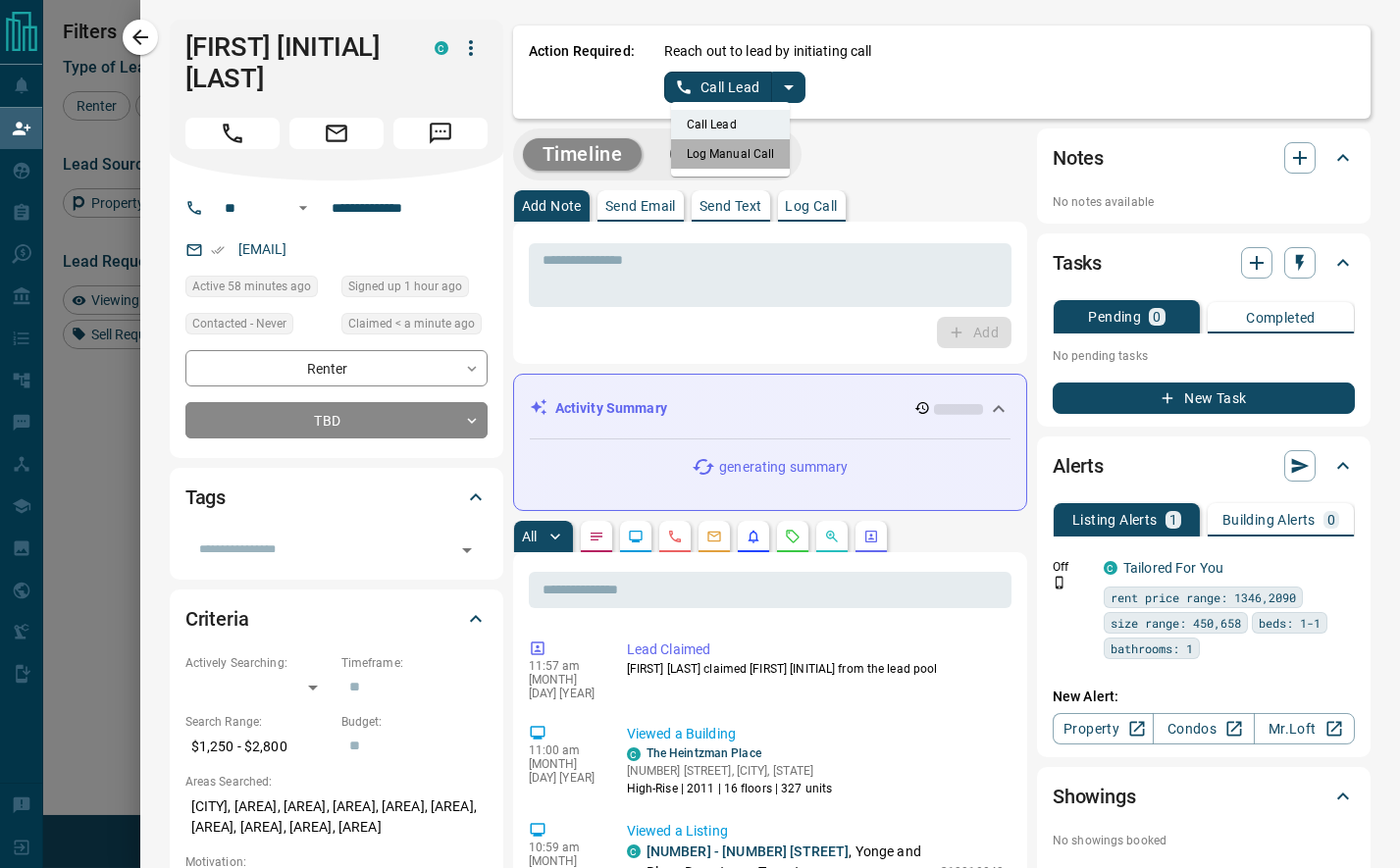 click on "Log Manual Call" at bounding box center (731, 154) 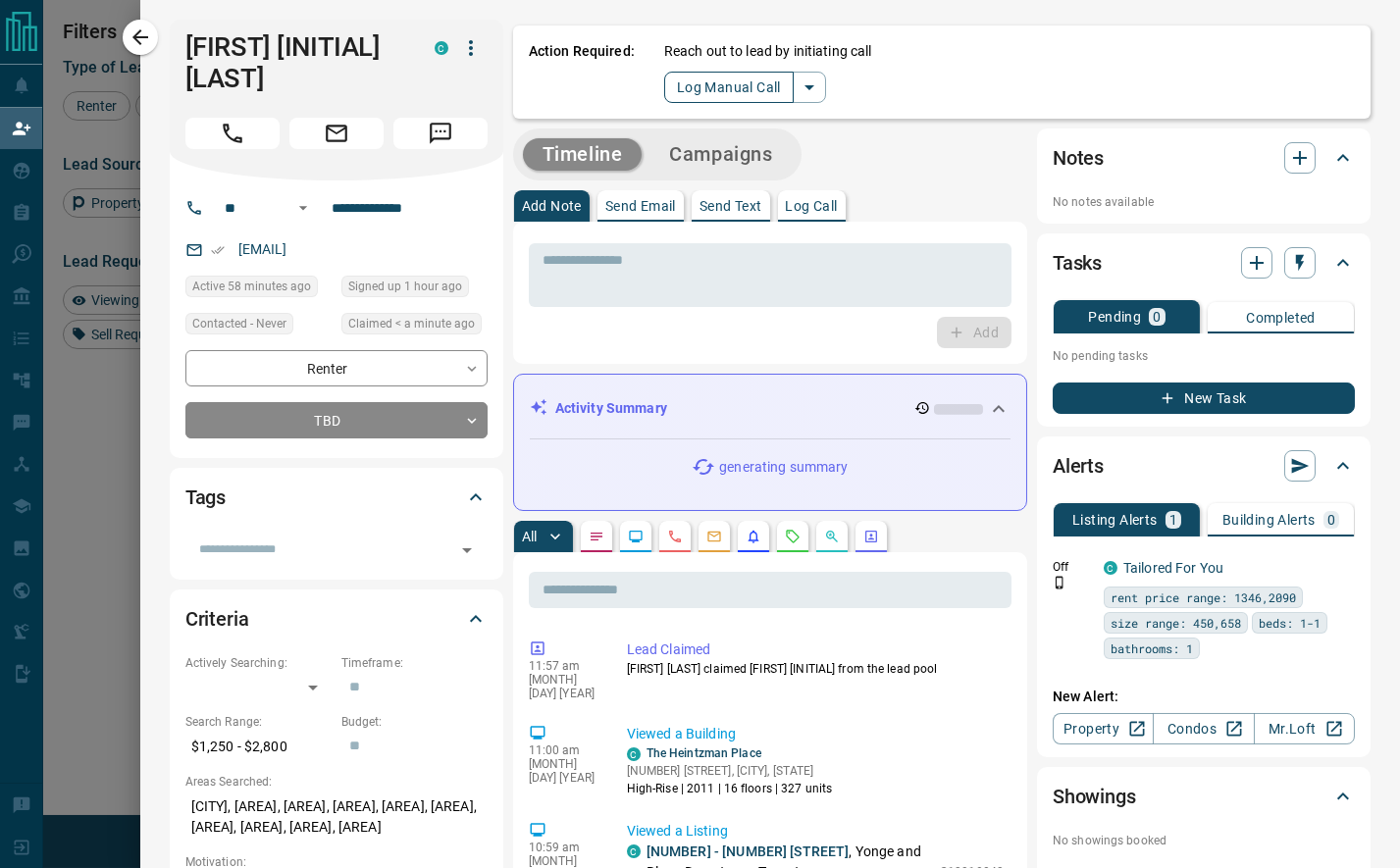 click on "Log Manual Call" at bounding box center (729, 87) 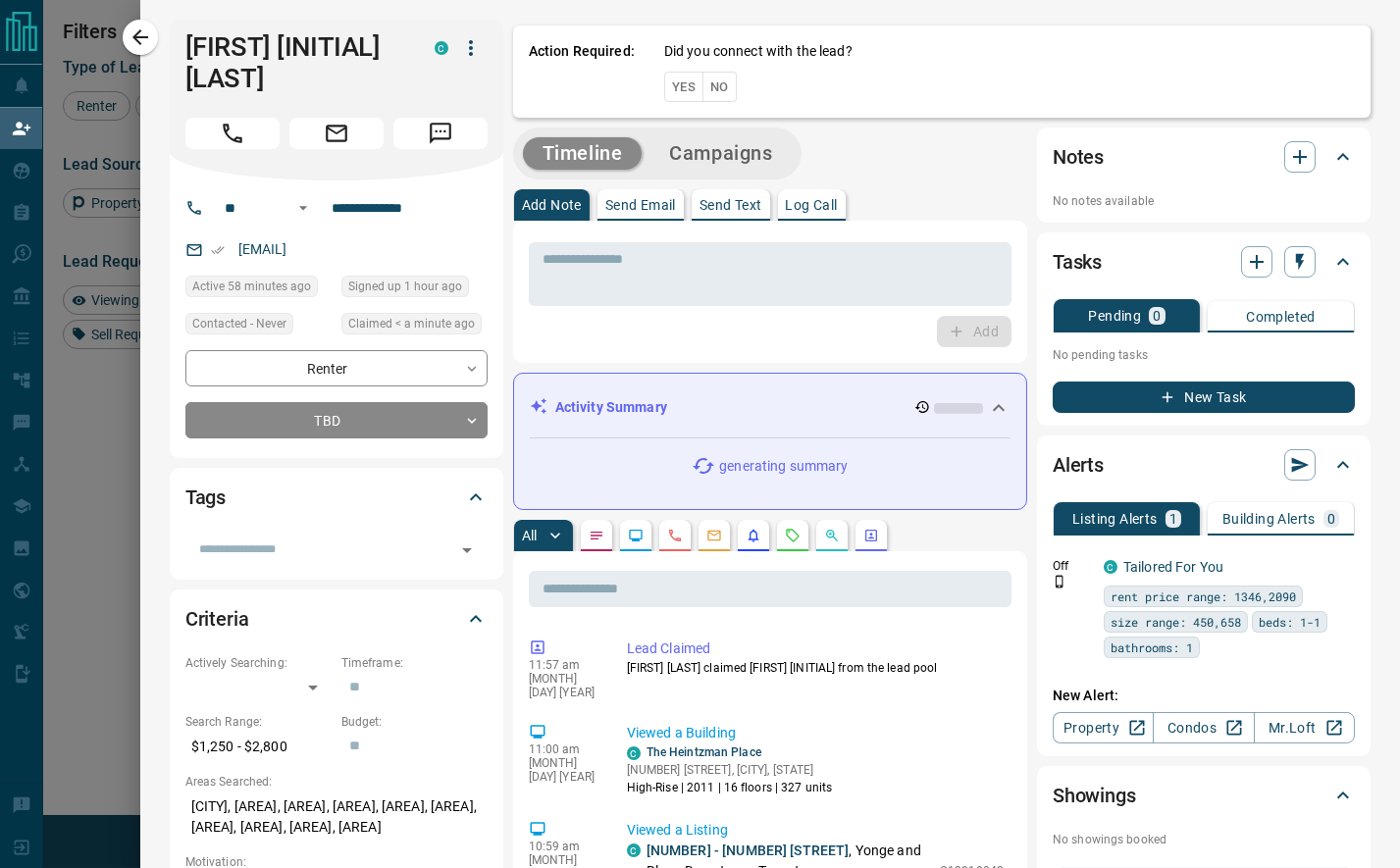 click on "No" at bounding box center [719, 86] 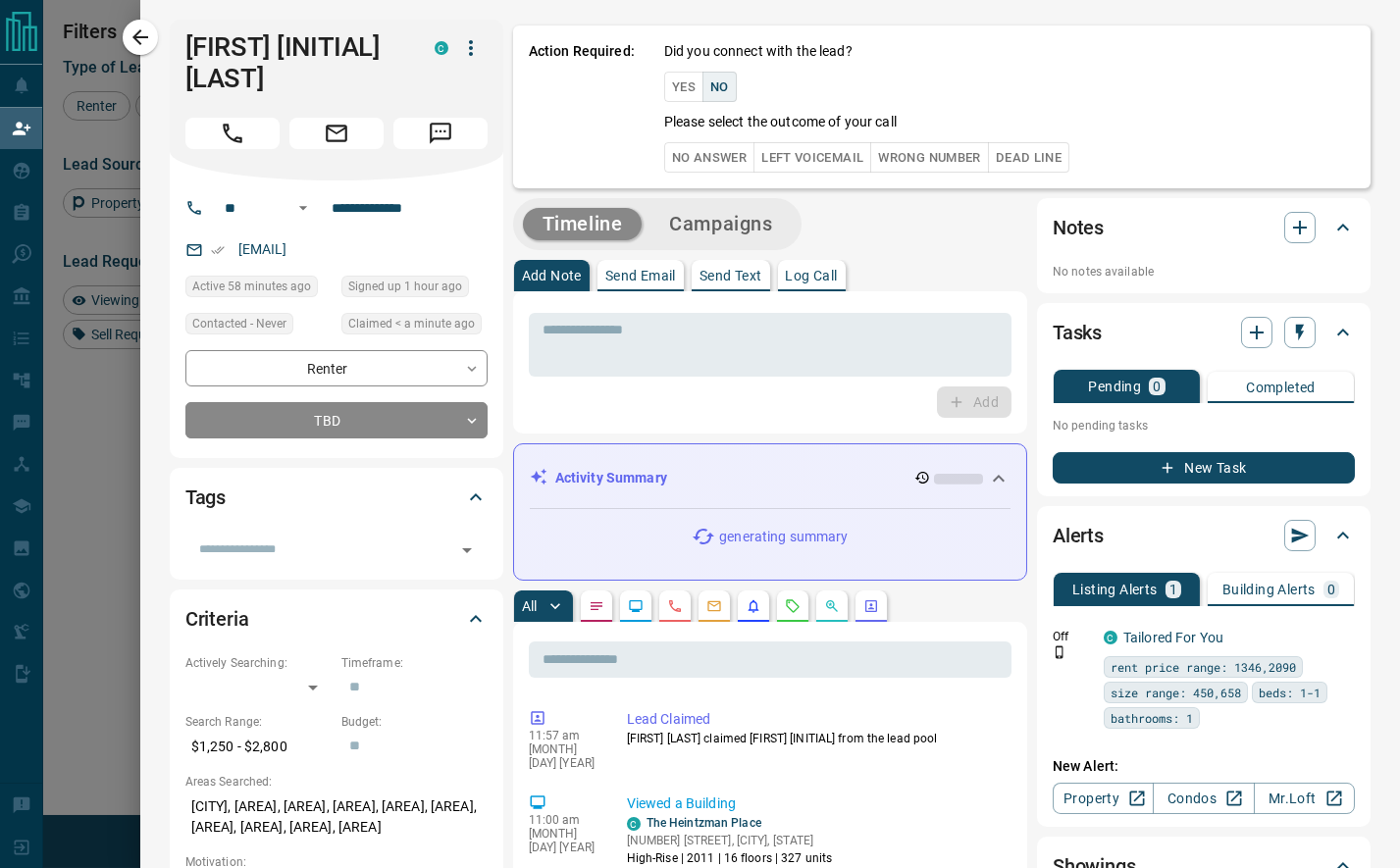 click on "No Answer" at bounding box center (709, 157) 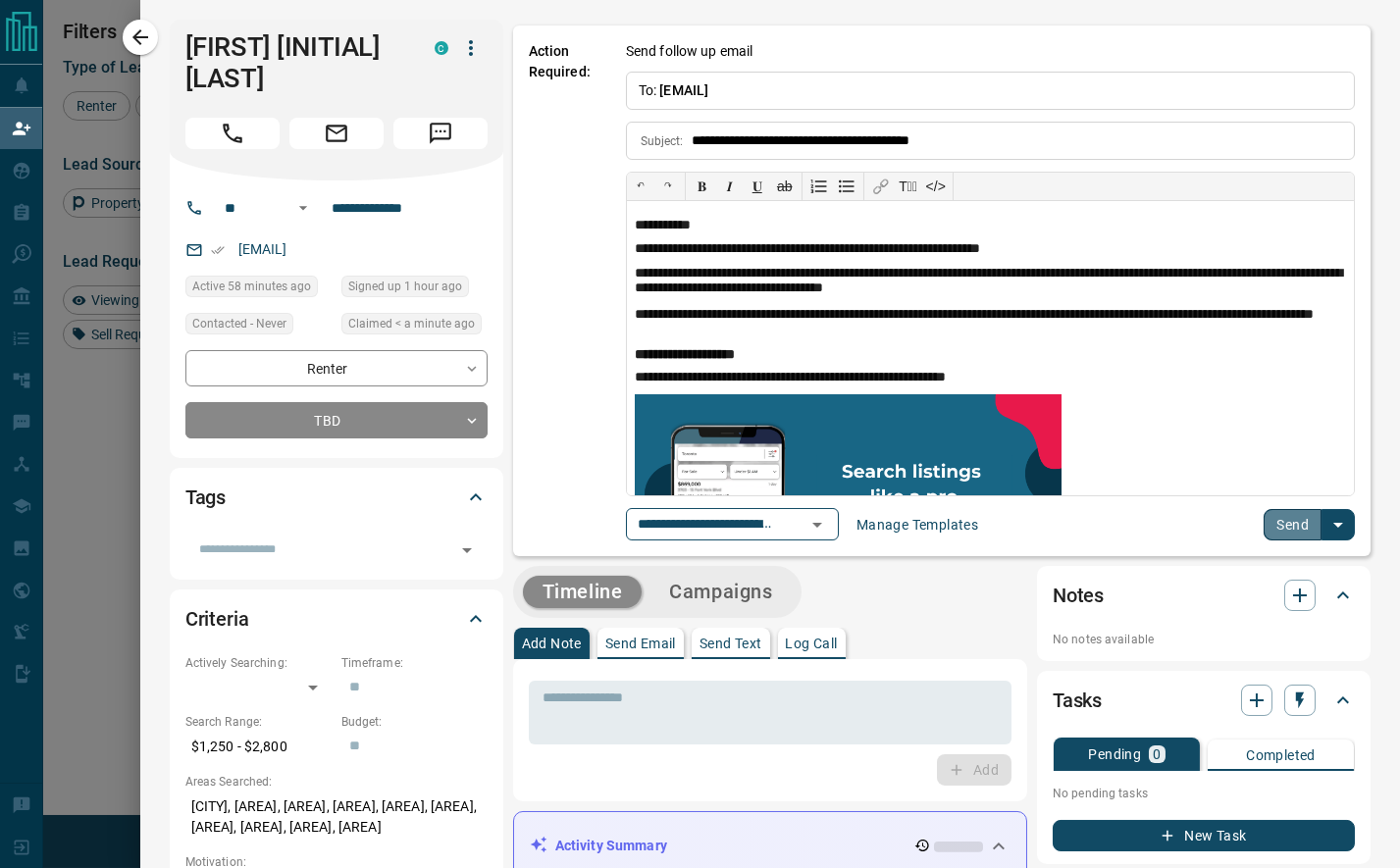click on "Send" at bounding box center [1292, 525] 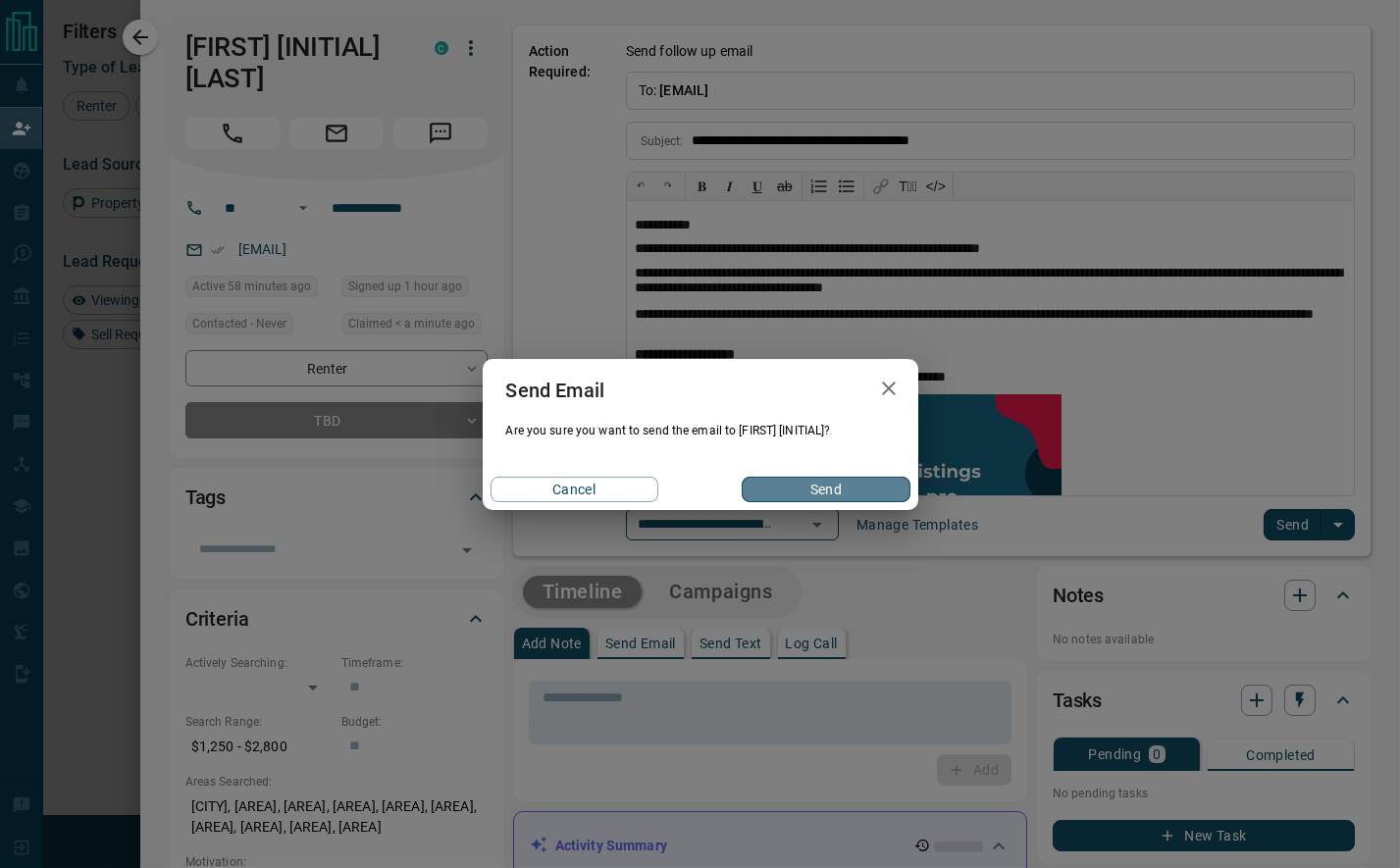 click on "Send" at bounding box center (825, 489) 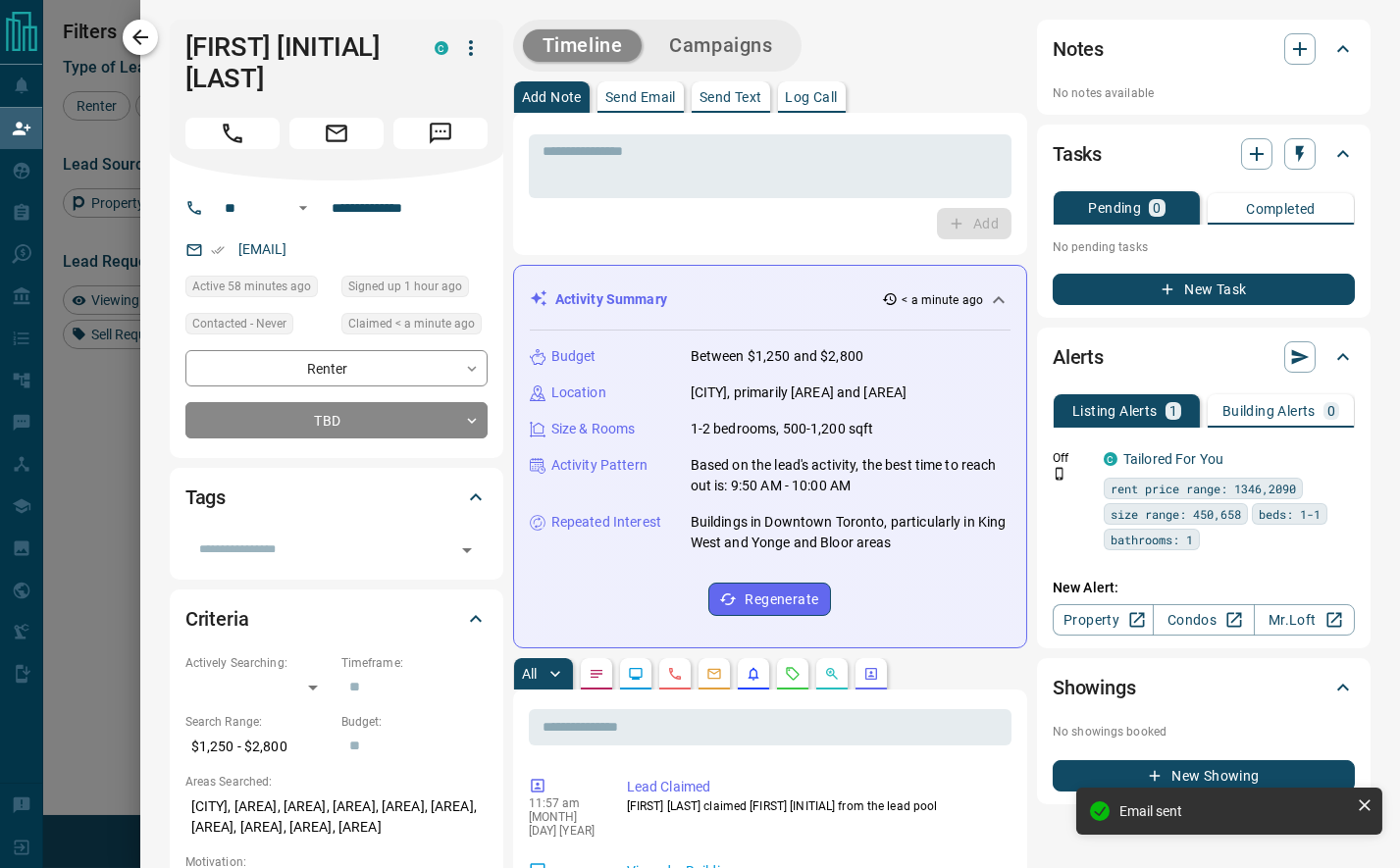 click 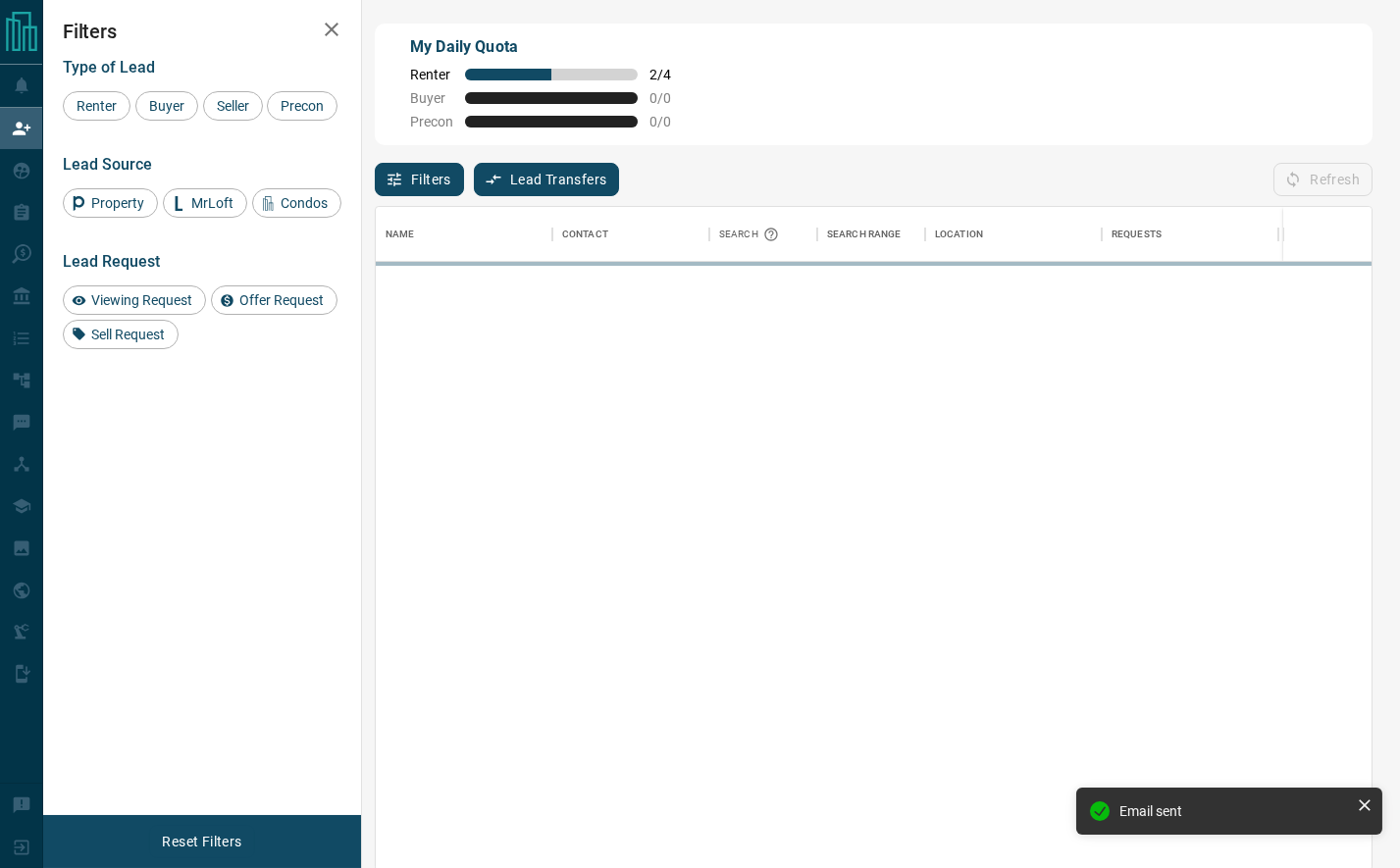 scroll, scrollTop: 0, scrollLeft: 1, axis: horizontal 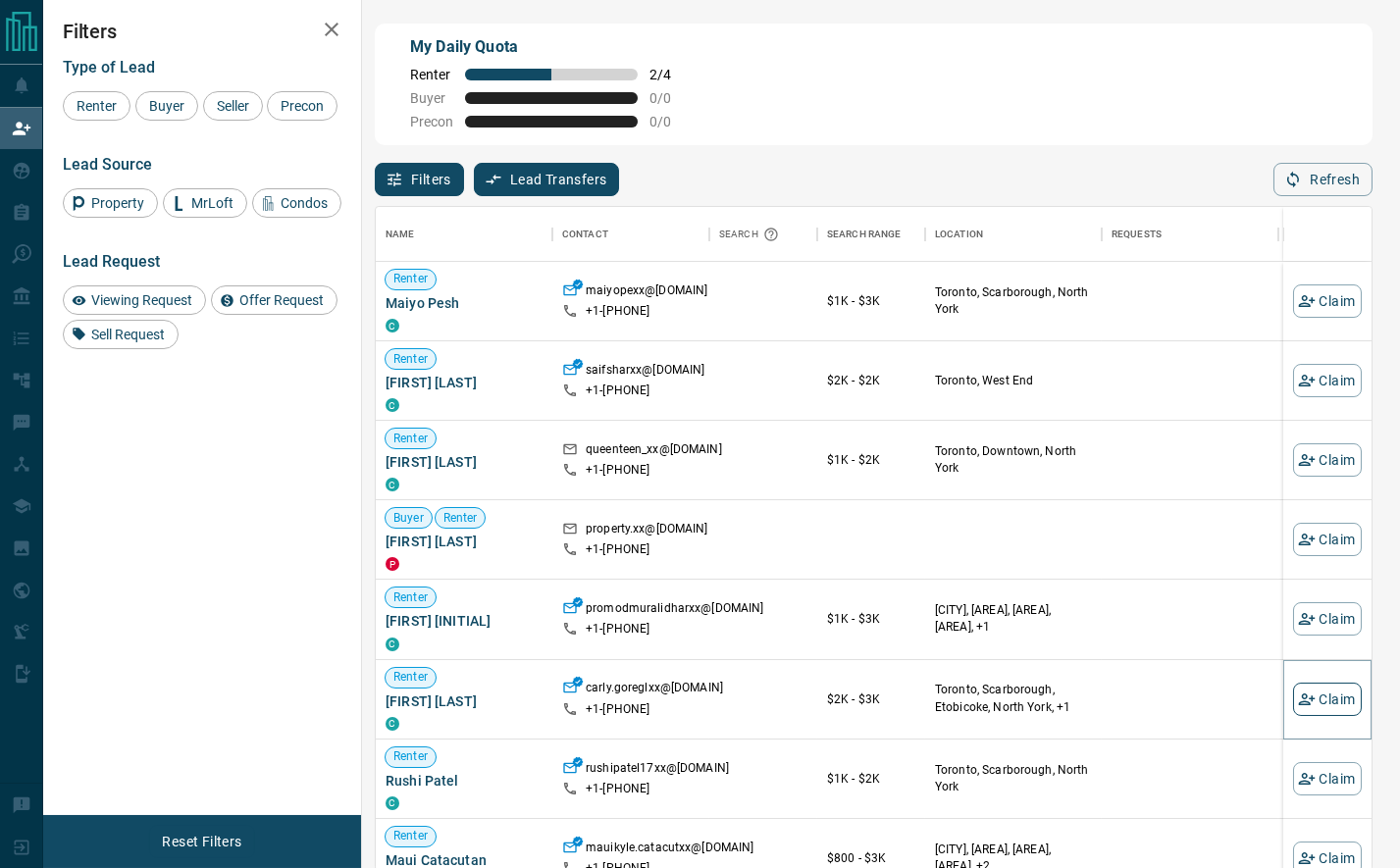 click on "Claim" at bounding box center [1327, 699] 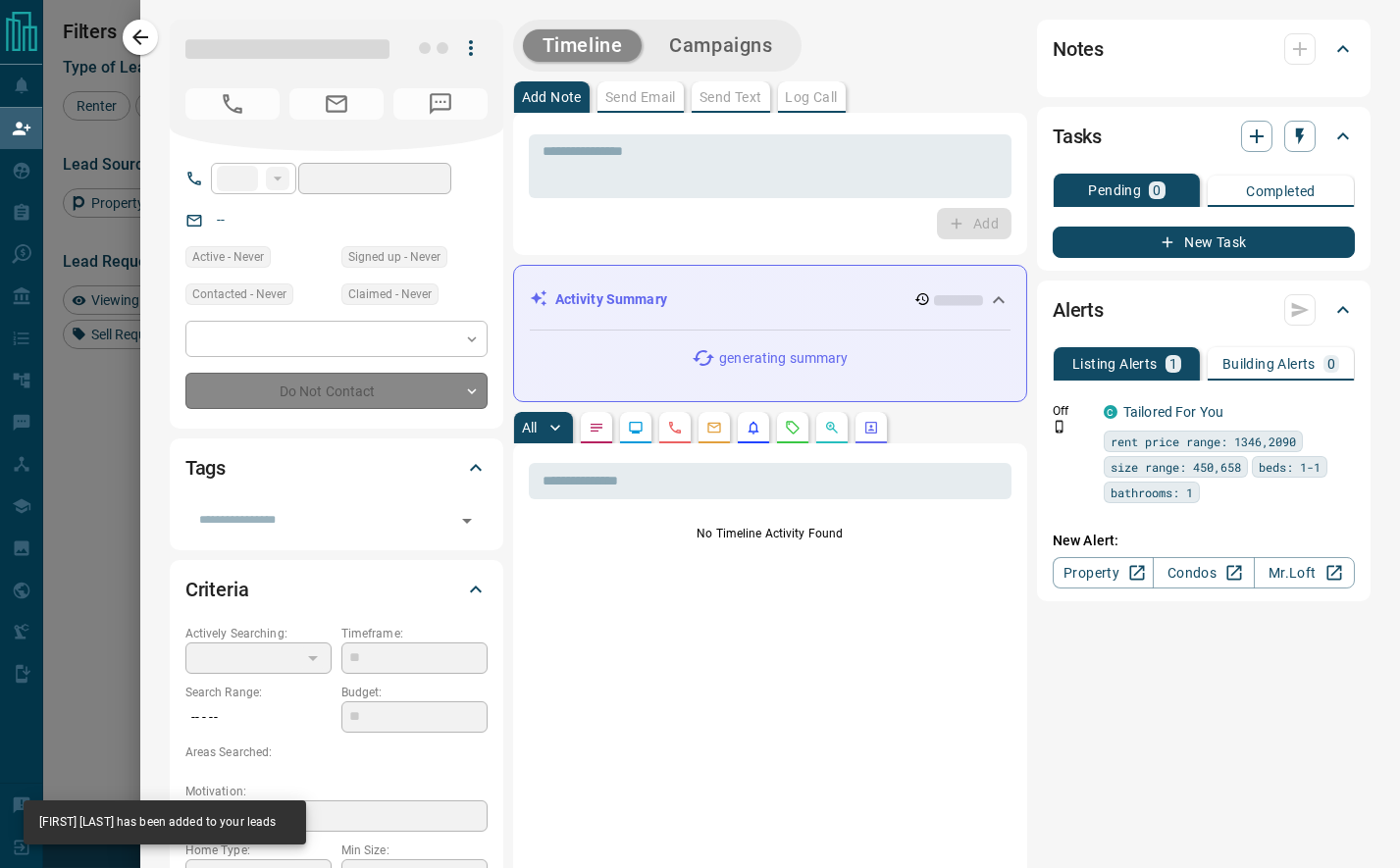 type on "**" 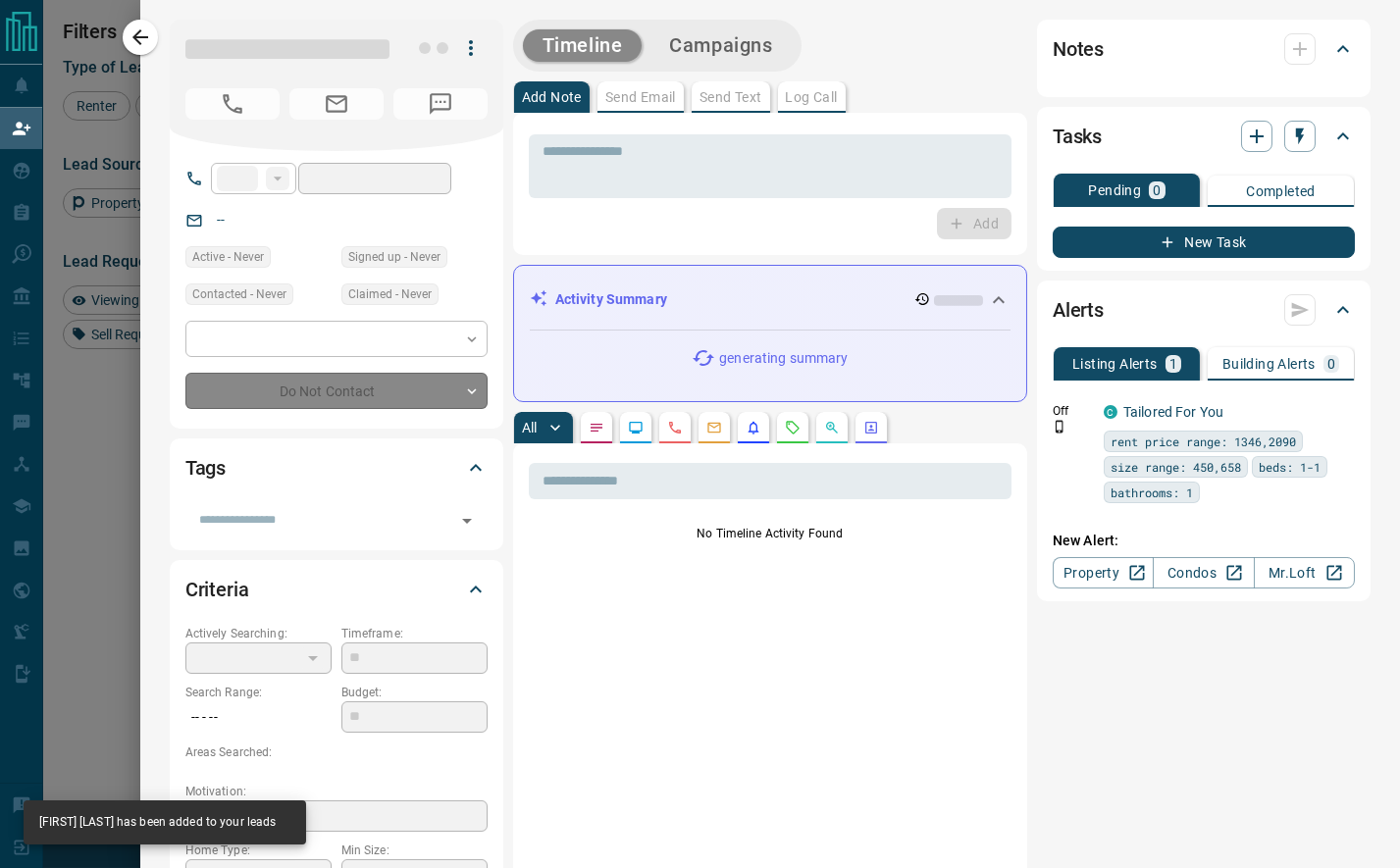 type on "**********" 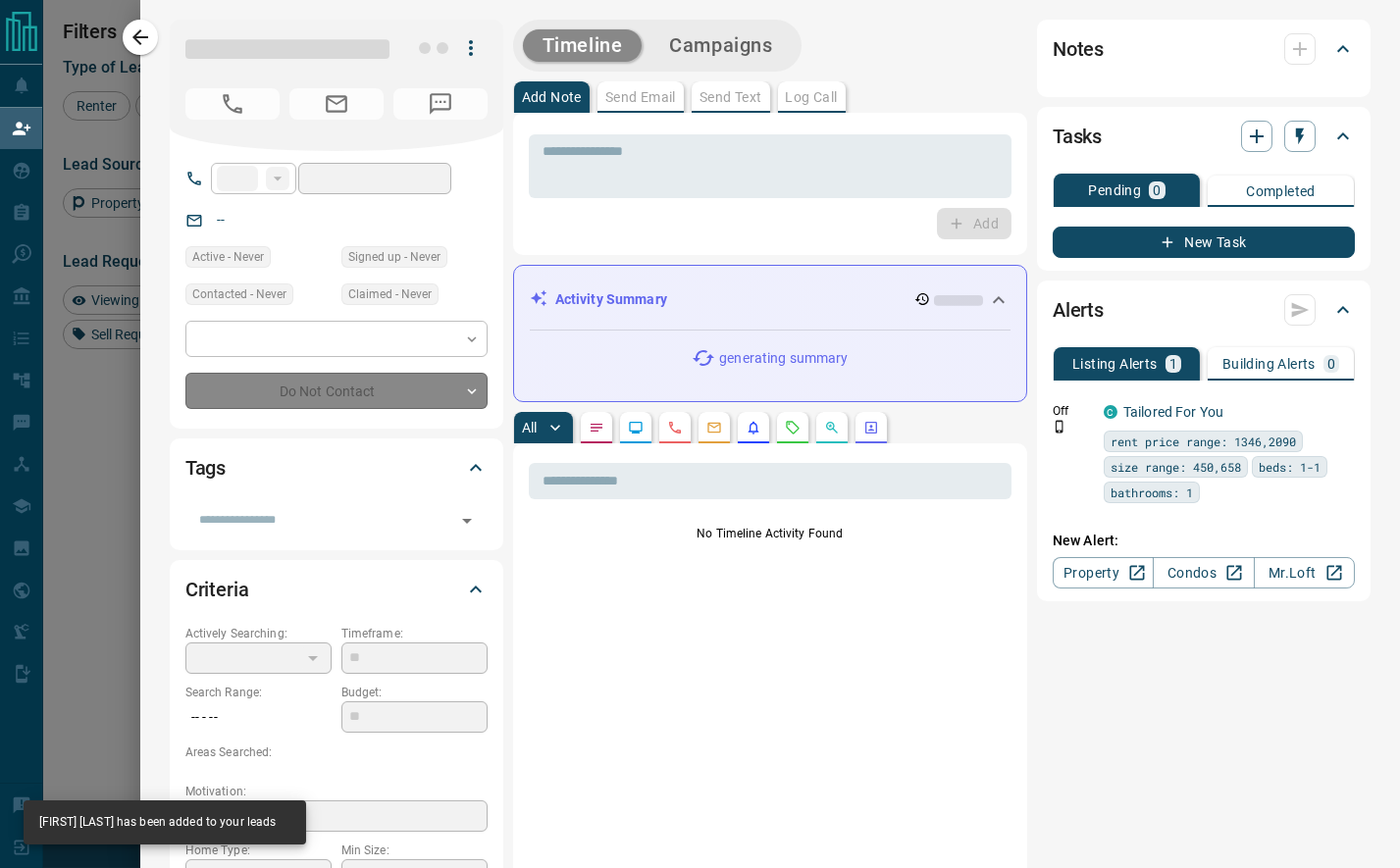type on "**********" 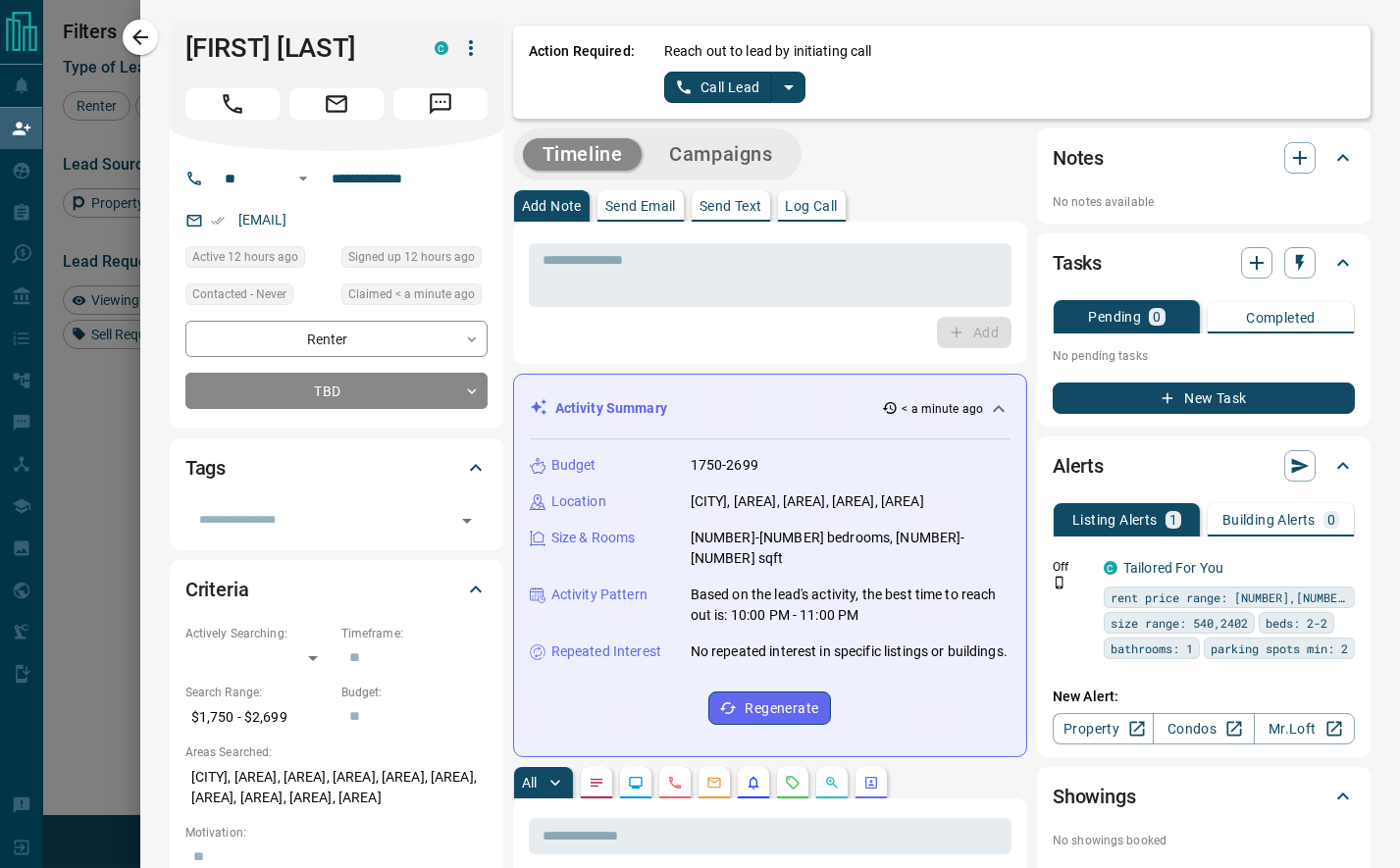 scroll, scrollTop: -2, scrollLeft: 0, axis: vertical 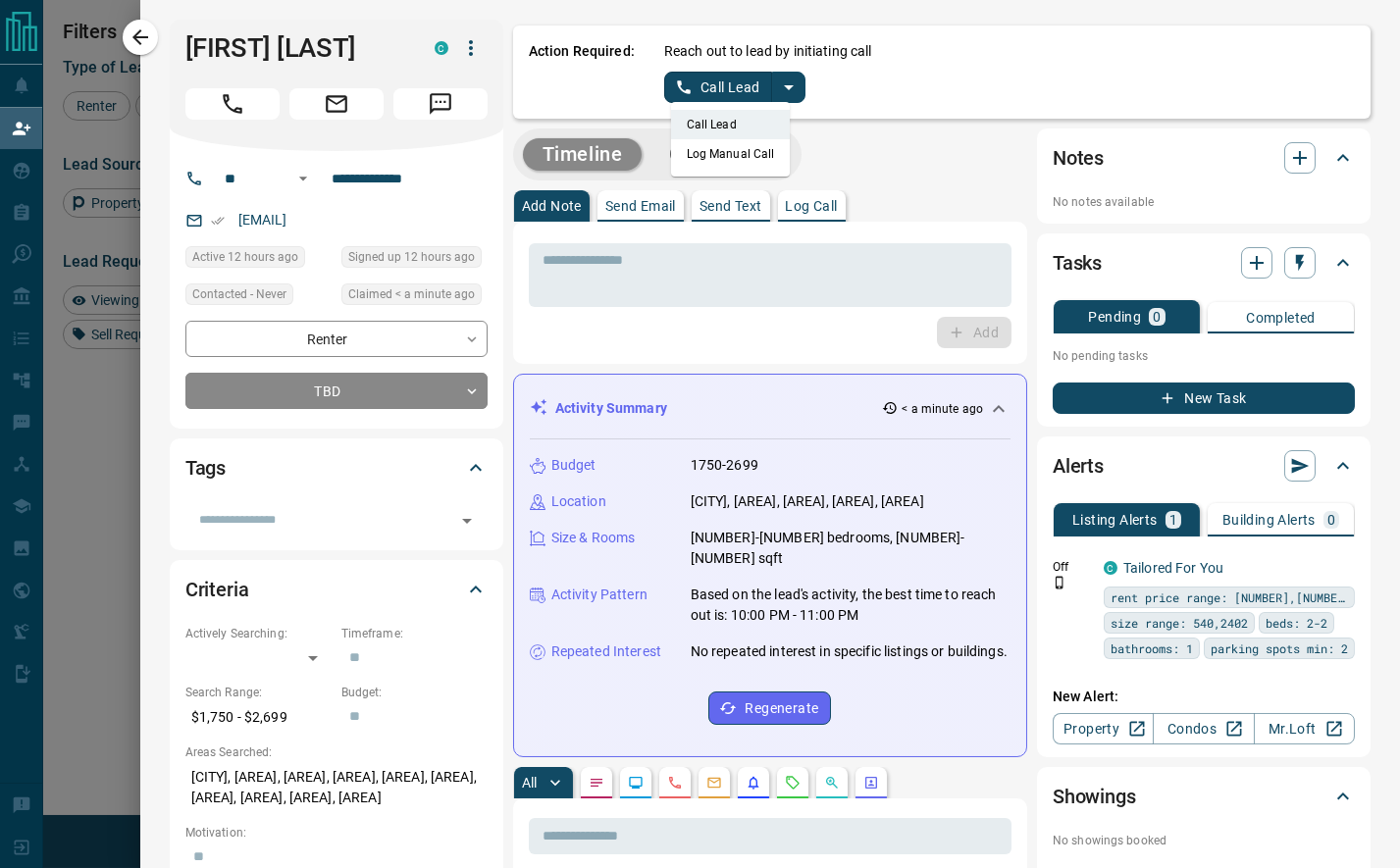 click on "Log Manual Call" at bounding box center [731, 154] 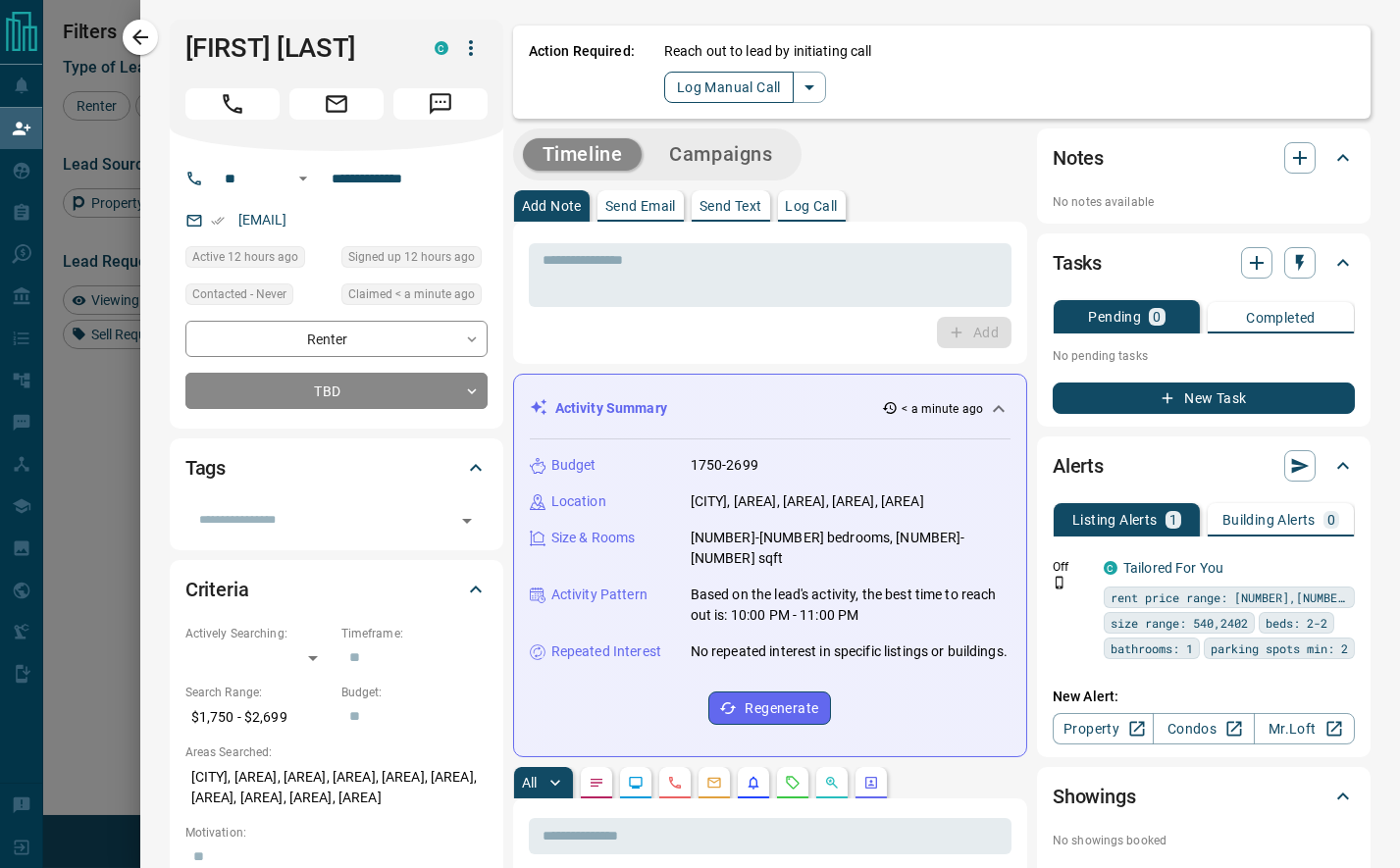 click on "Log Manual Call" at bounding box center [729, 87] 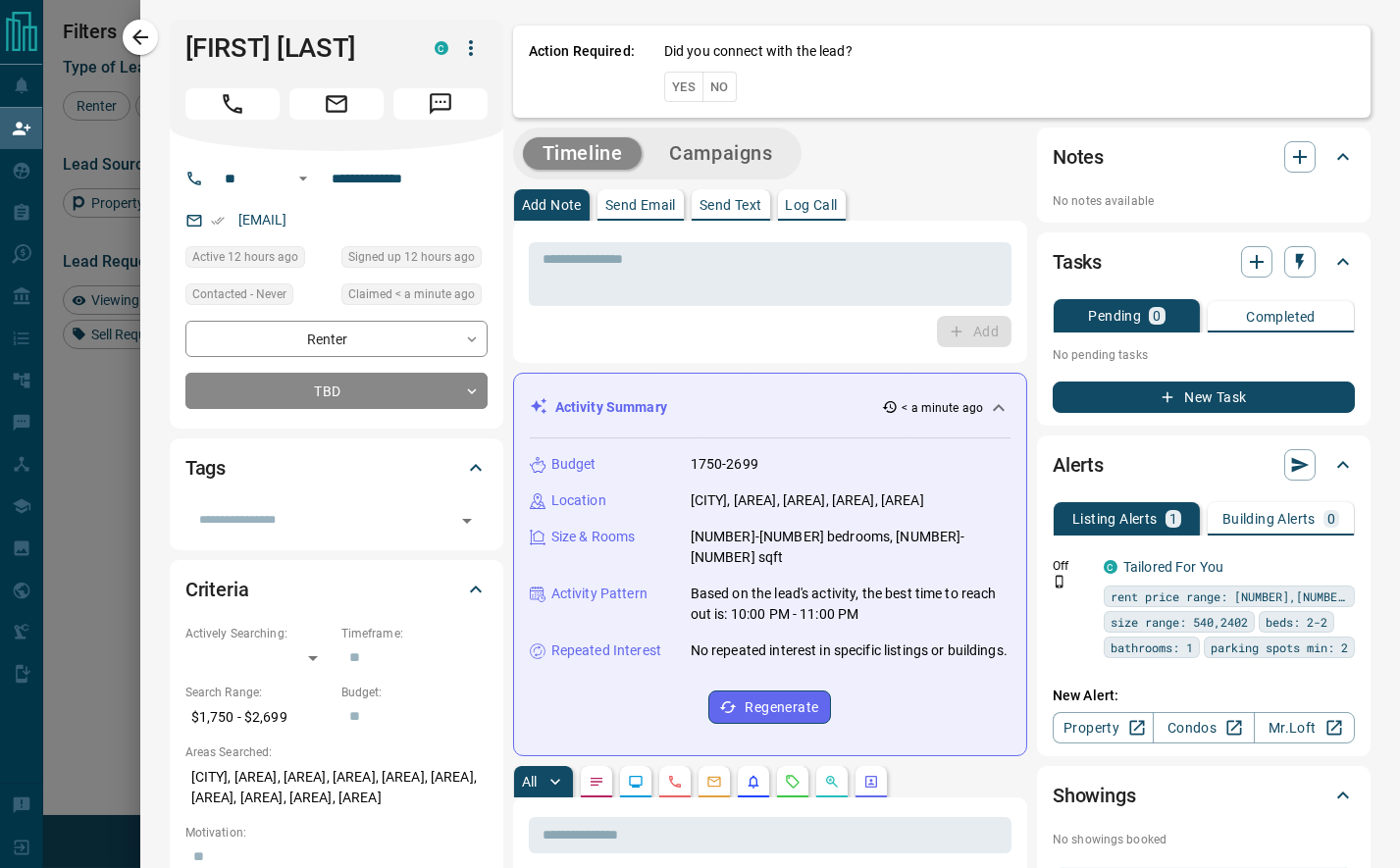 click on "Did you connect with the lead? Yes No" at bounding box center (1010, 72) 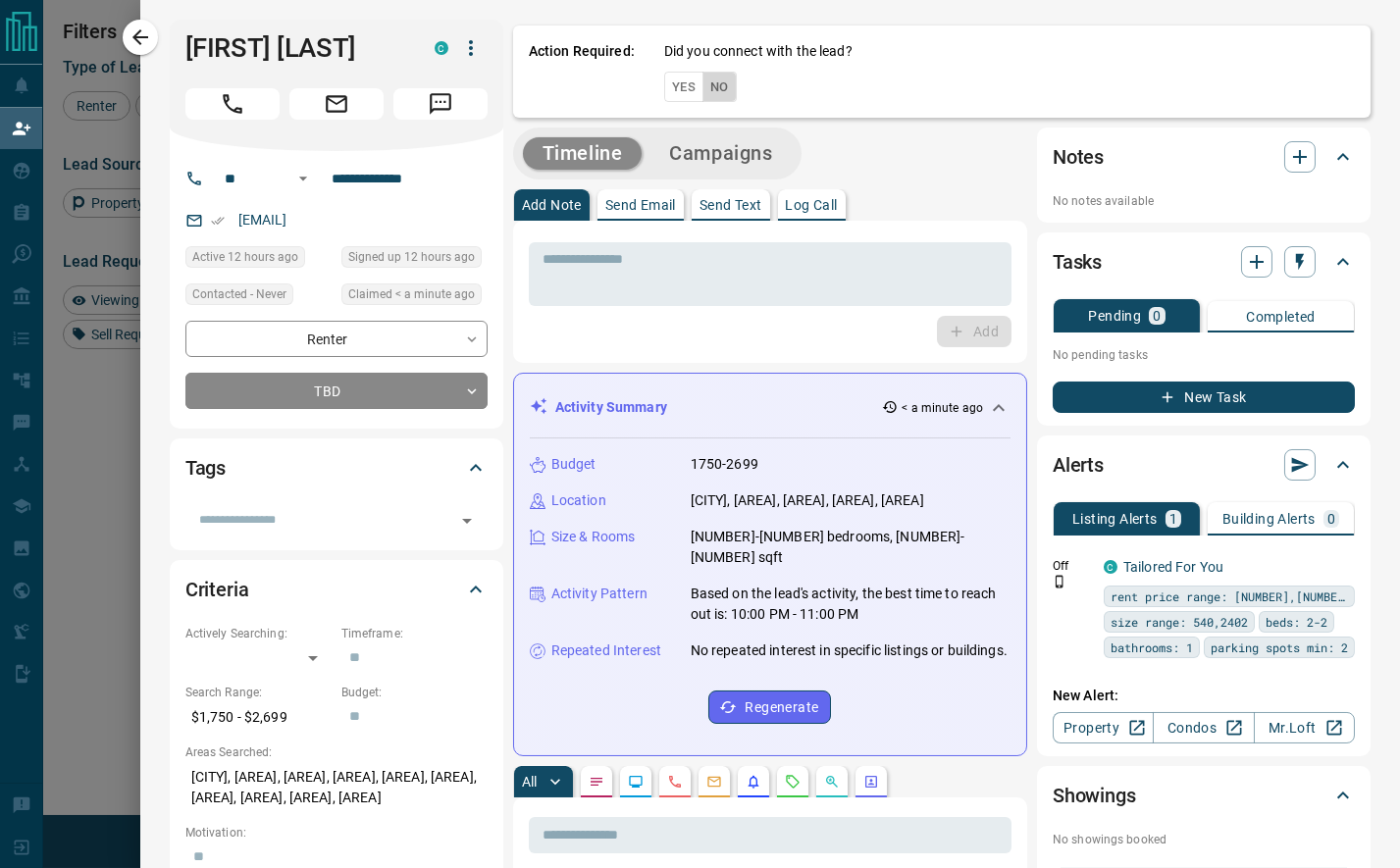 click on "No" at bounding box center [719, 86] 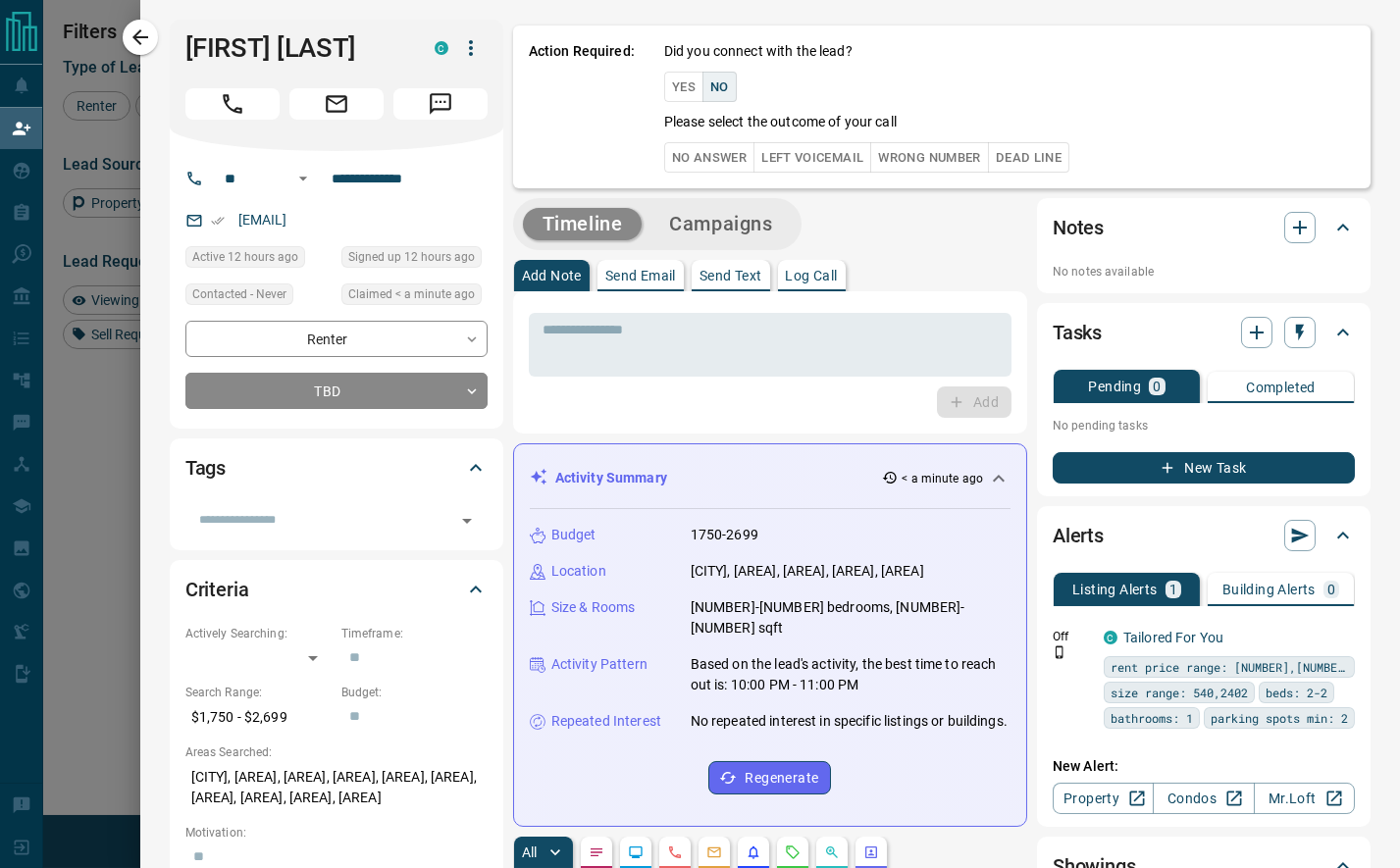 click on "No Answer" at bounding box center (709, 157) 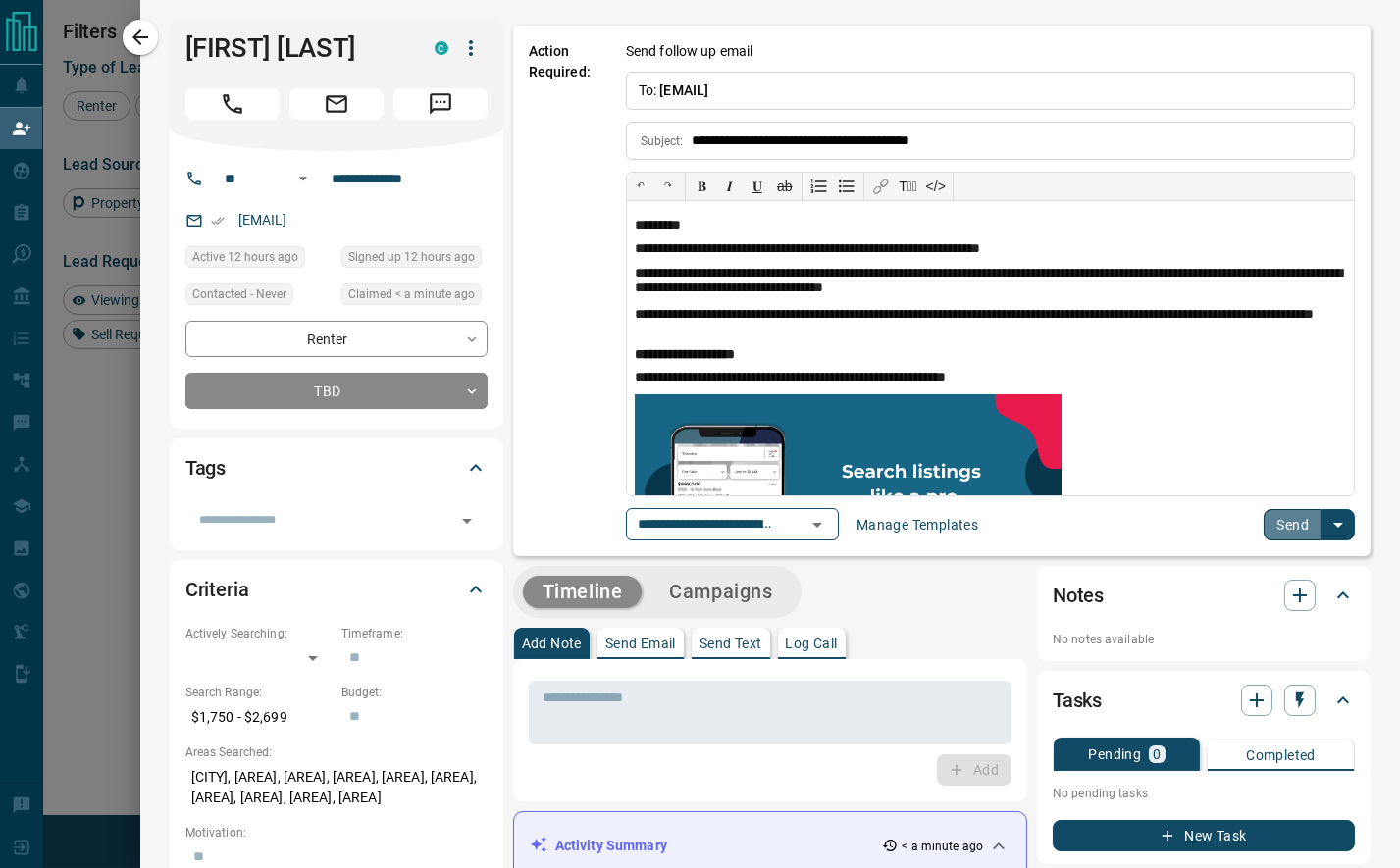 click on "Send" at bounding box center (1292, 525) 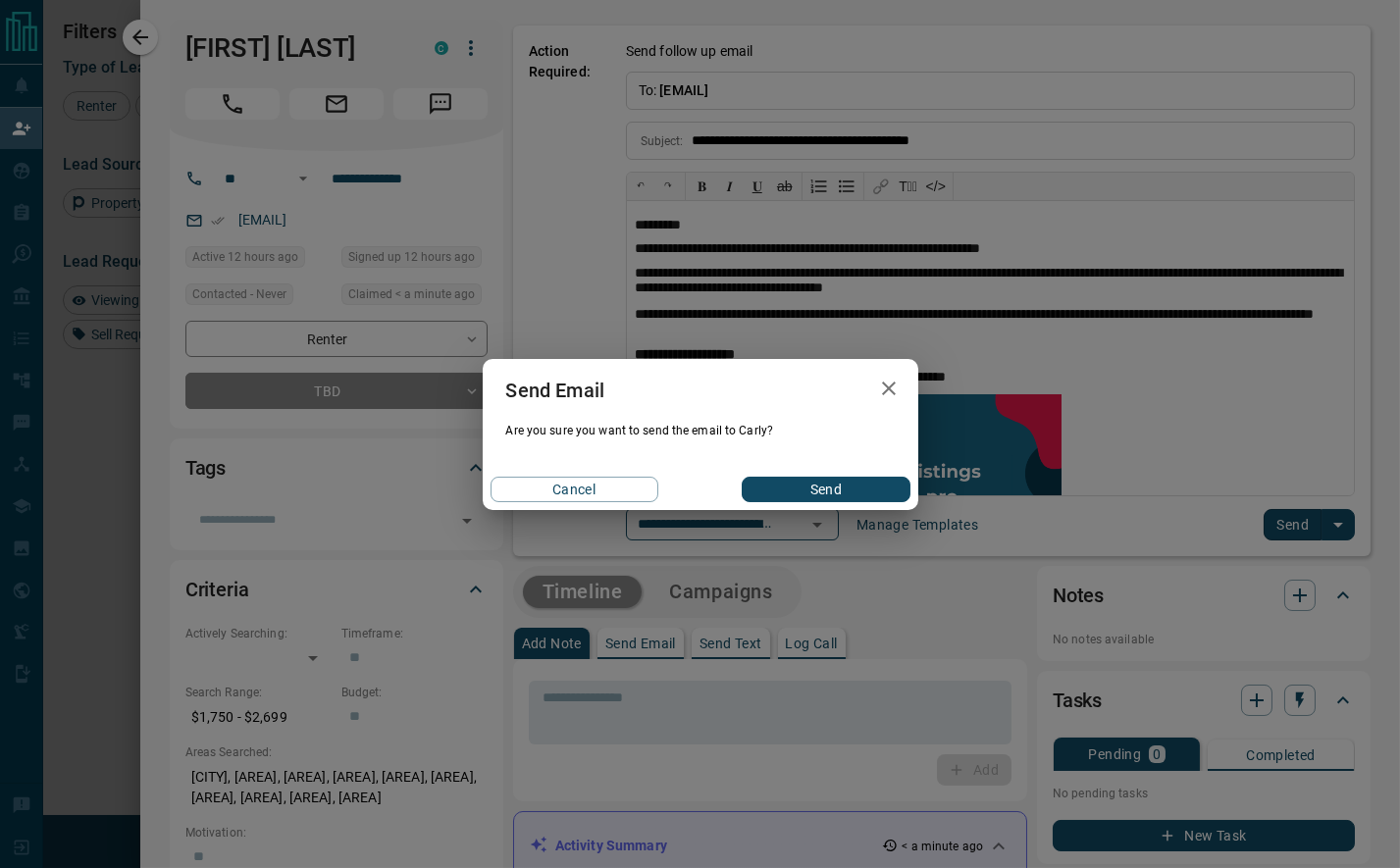 click on "Send" at bounding box center [825, 489] 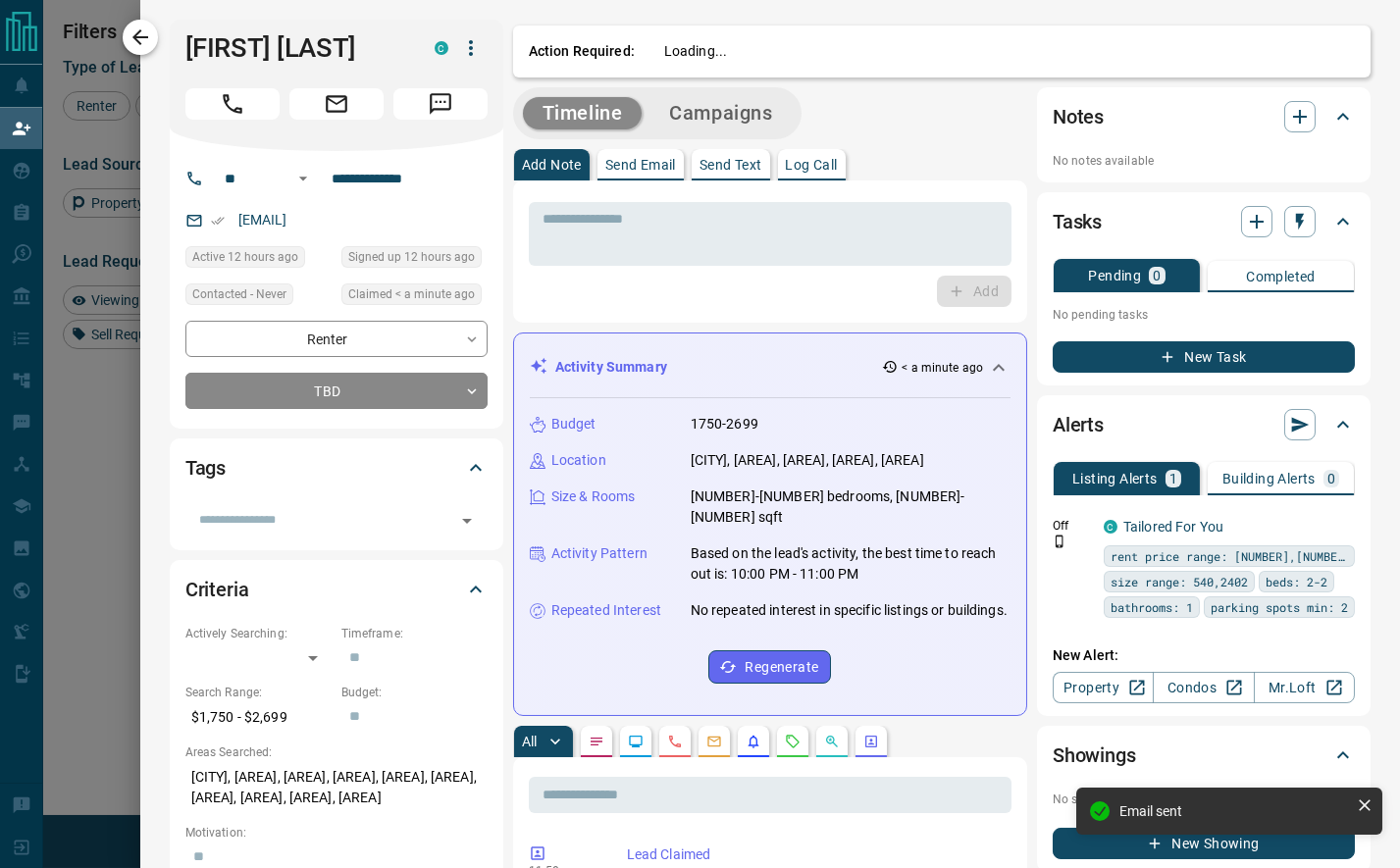 click 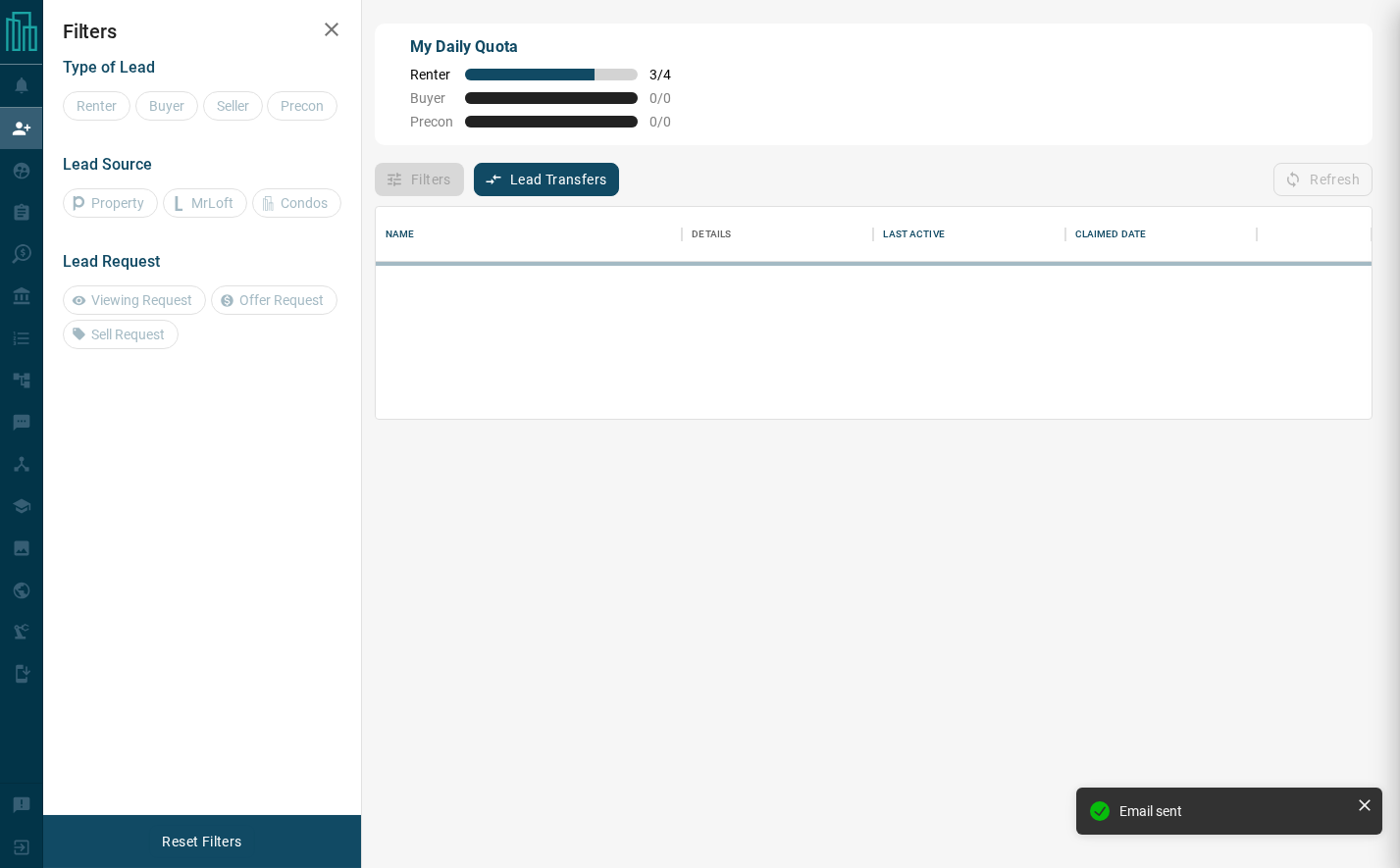 scroll, scrollTop: 0, scrollLeft: 1, axis: horizontal 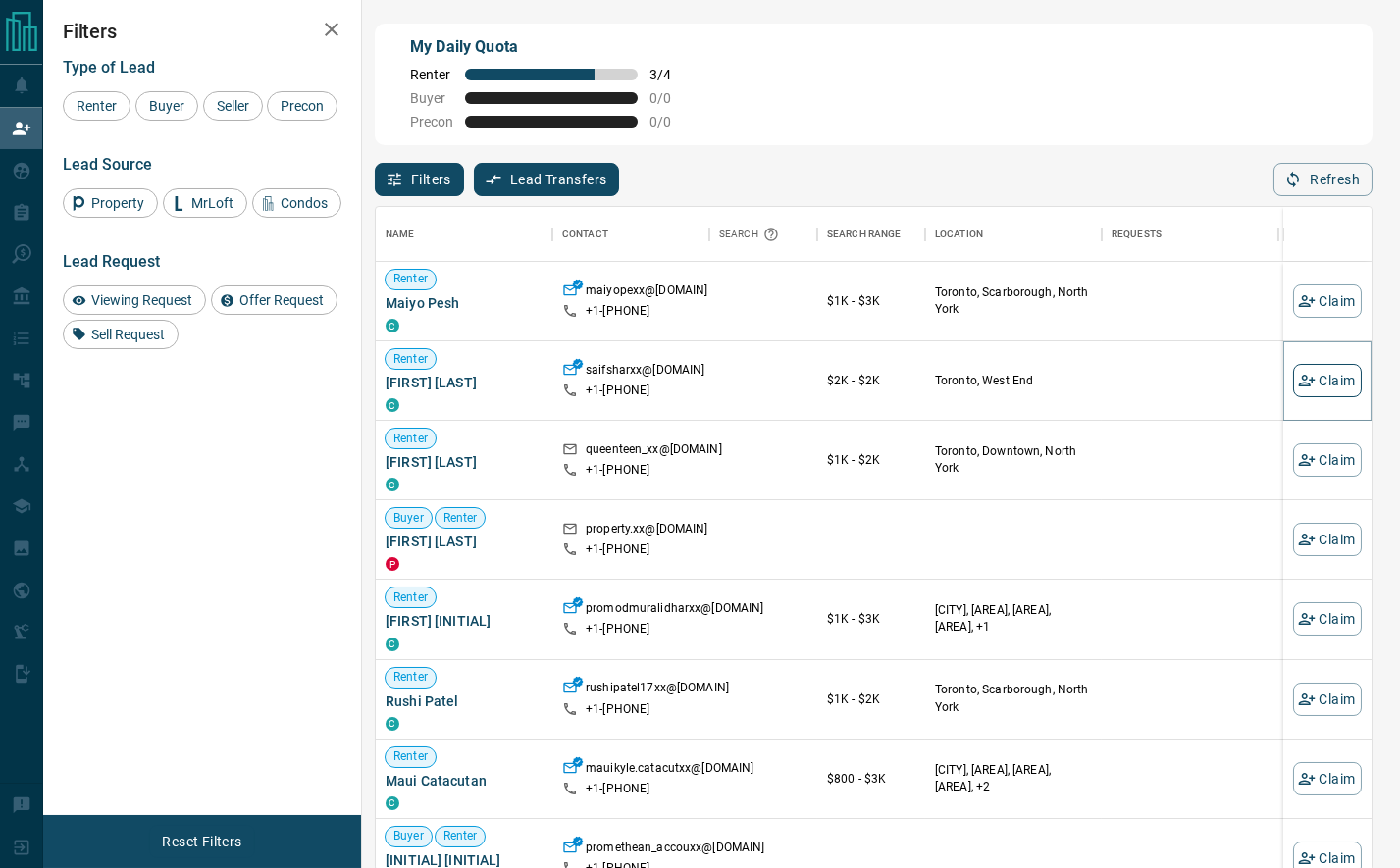 click on "Claim" at bounding box center (1327, 381) 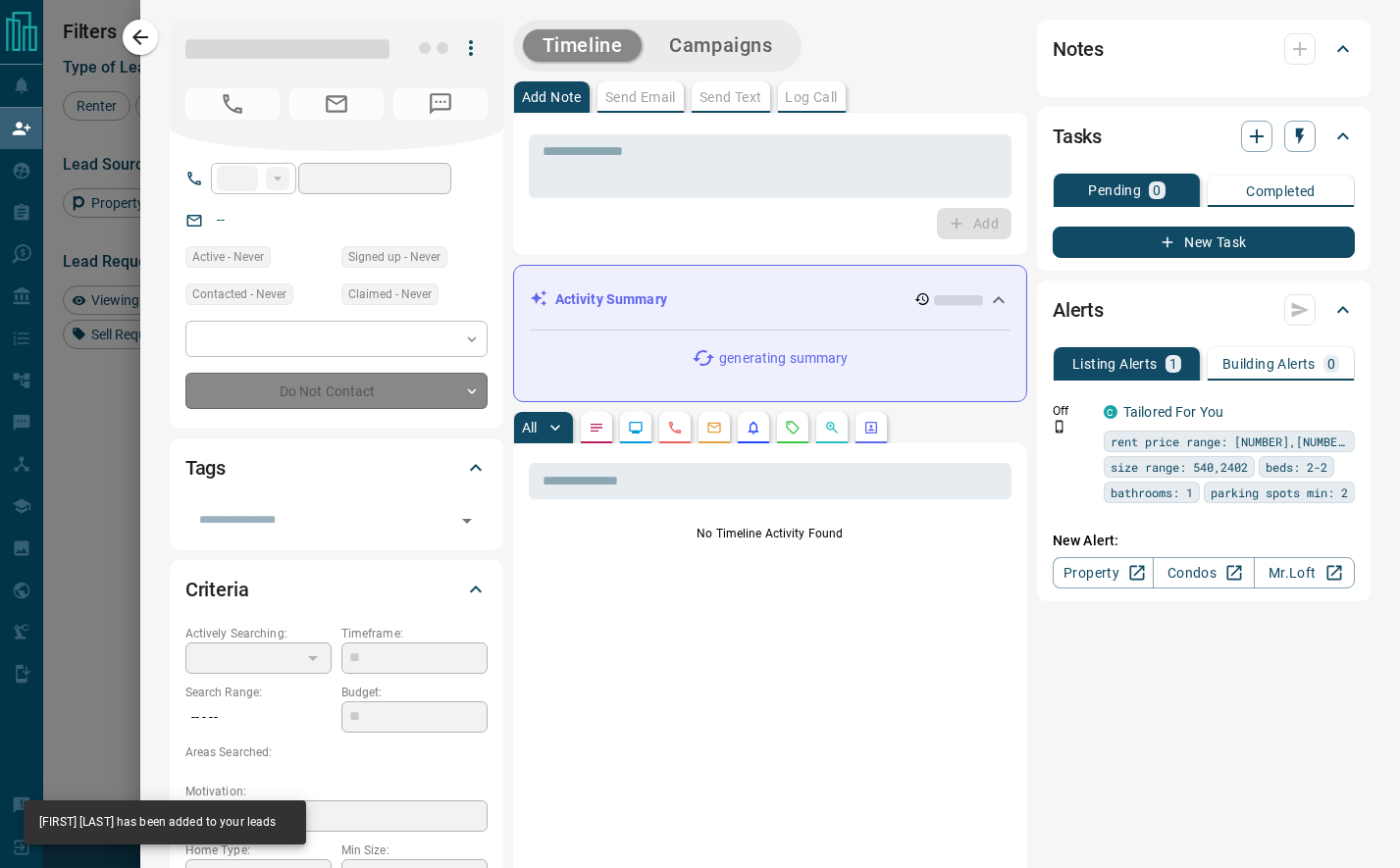 type on "**" 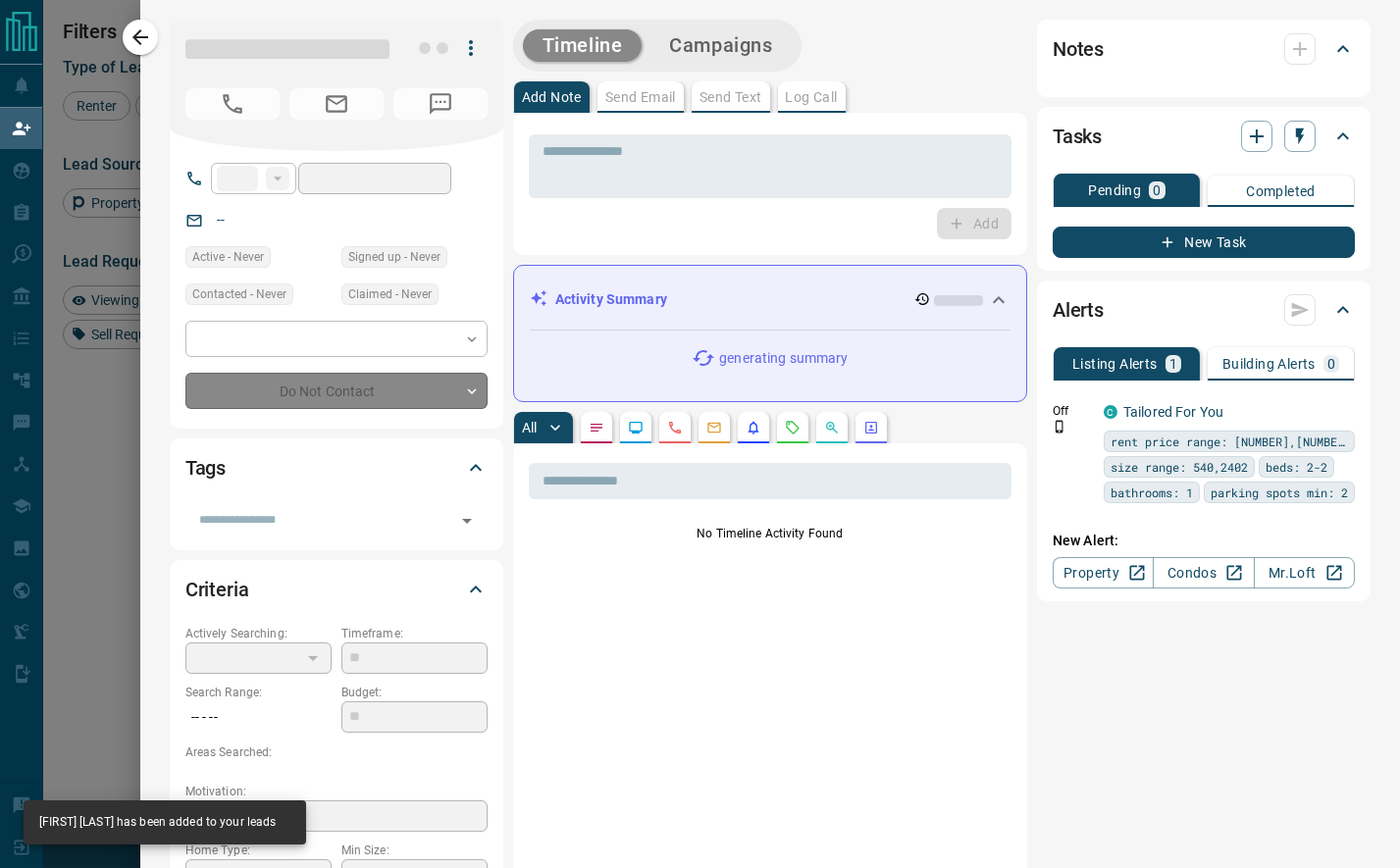 type on "**********" 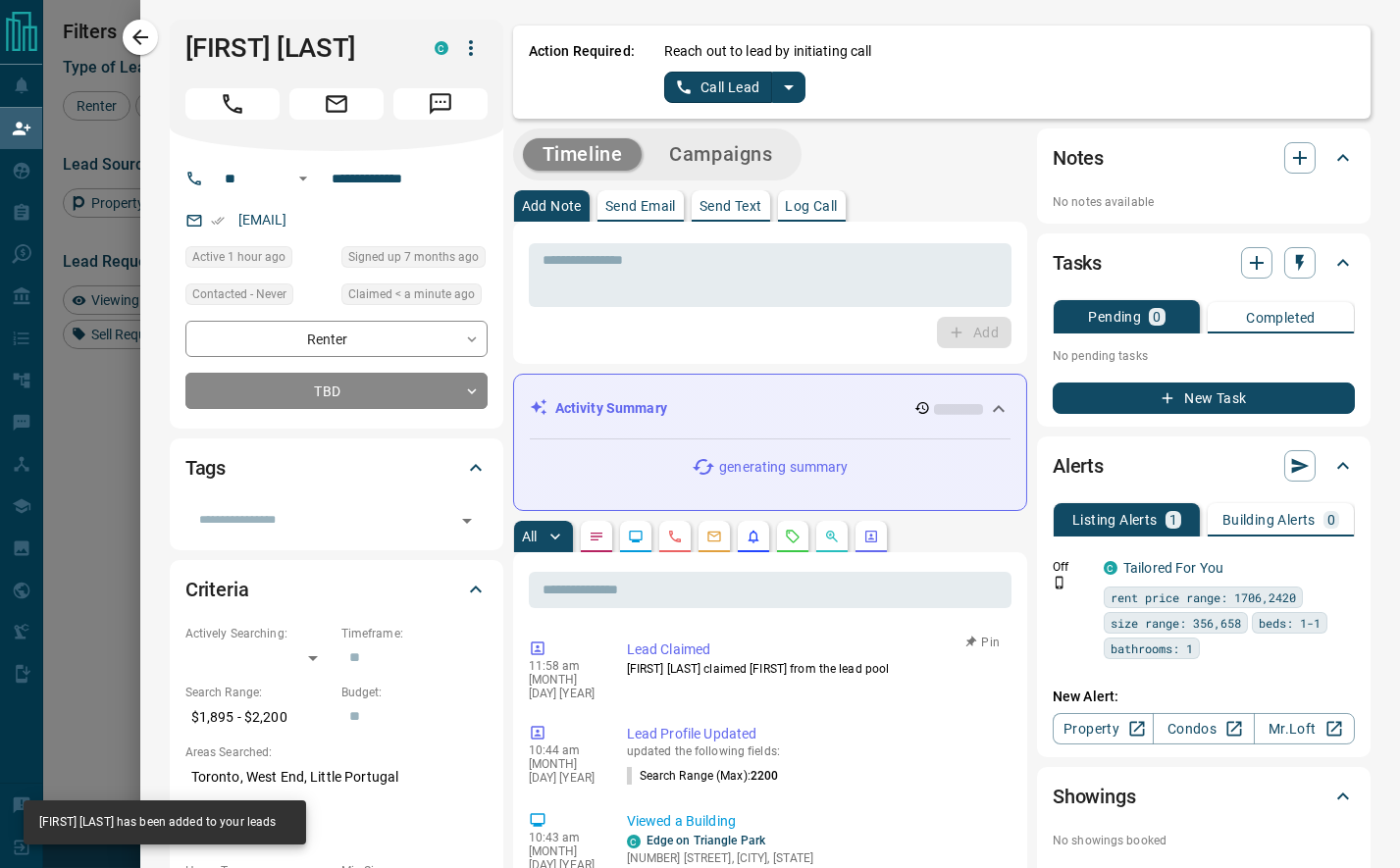scroll, scrollTop: 495, scrollLeft: 0, axis: vertical 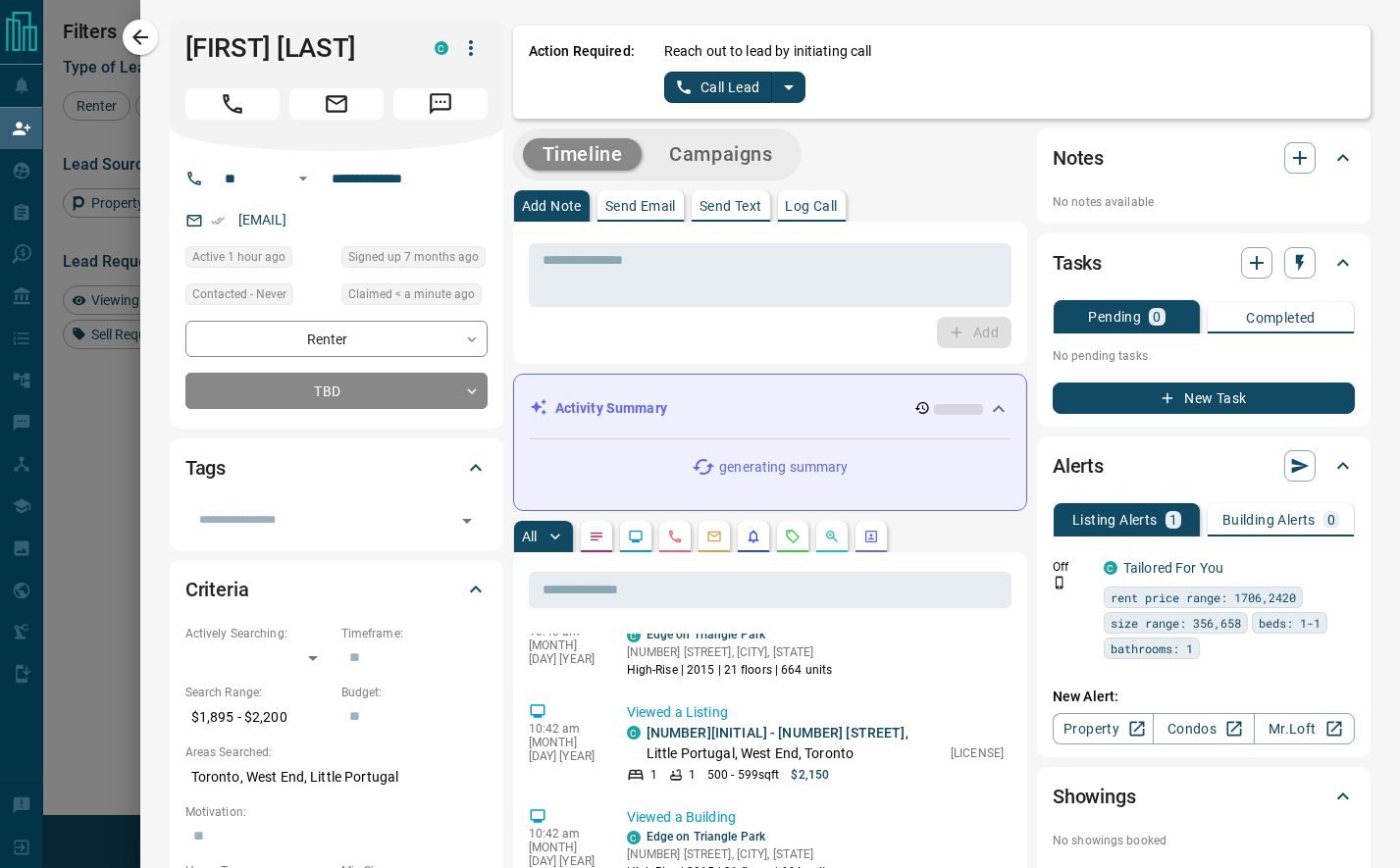 click 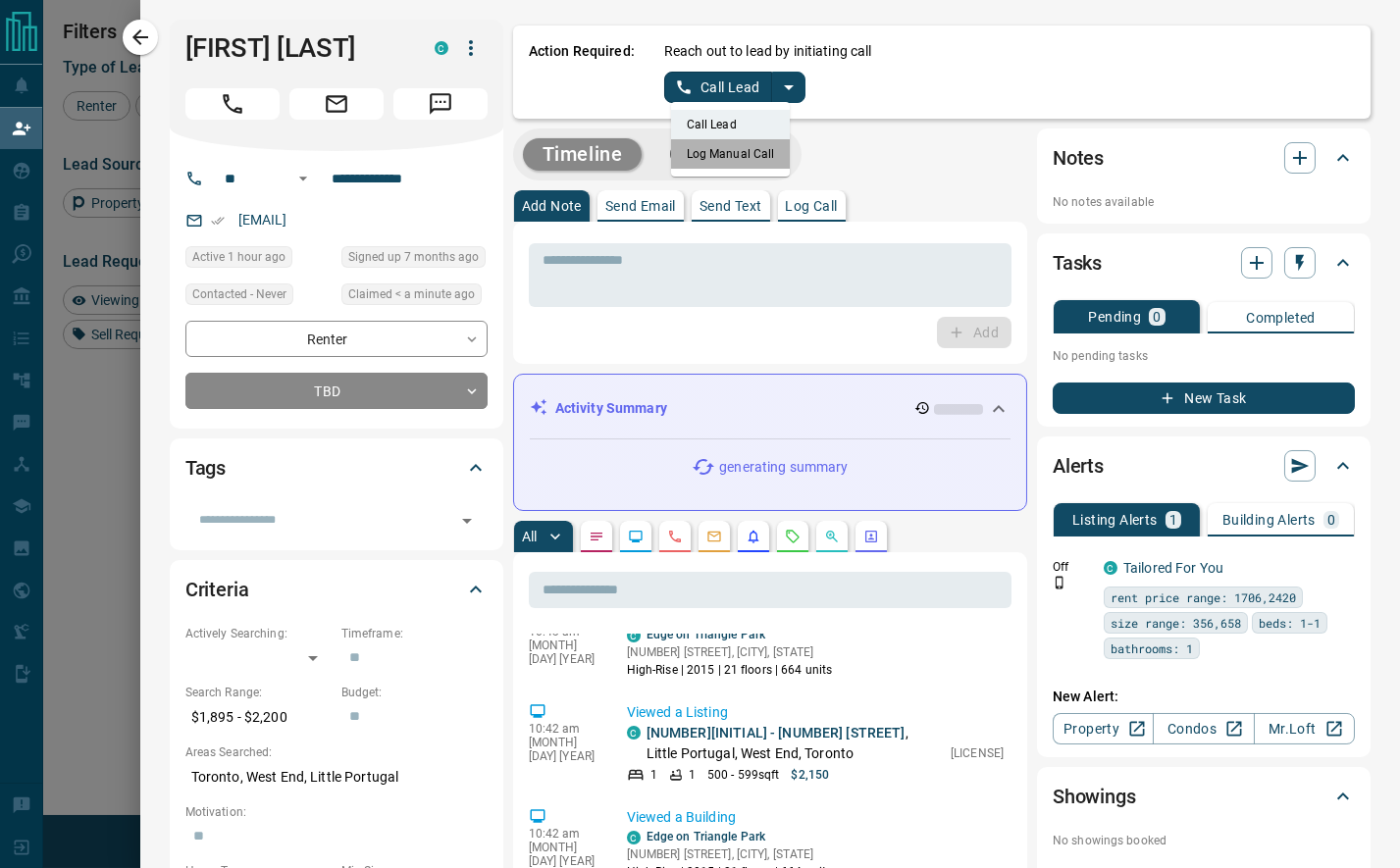 click on "Log Manual Call" at bounding box center (731, 154) 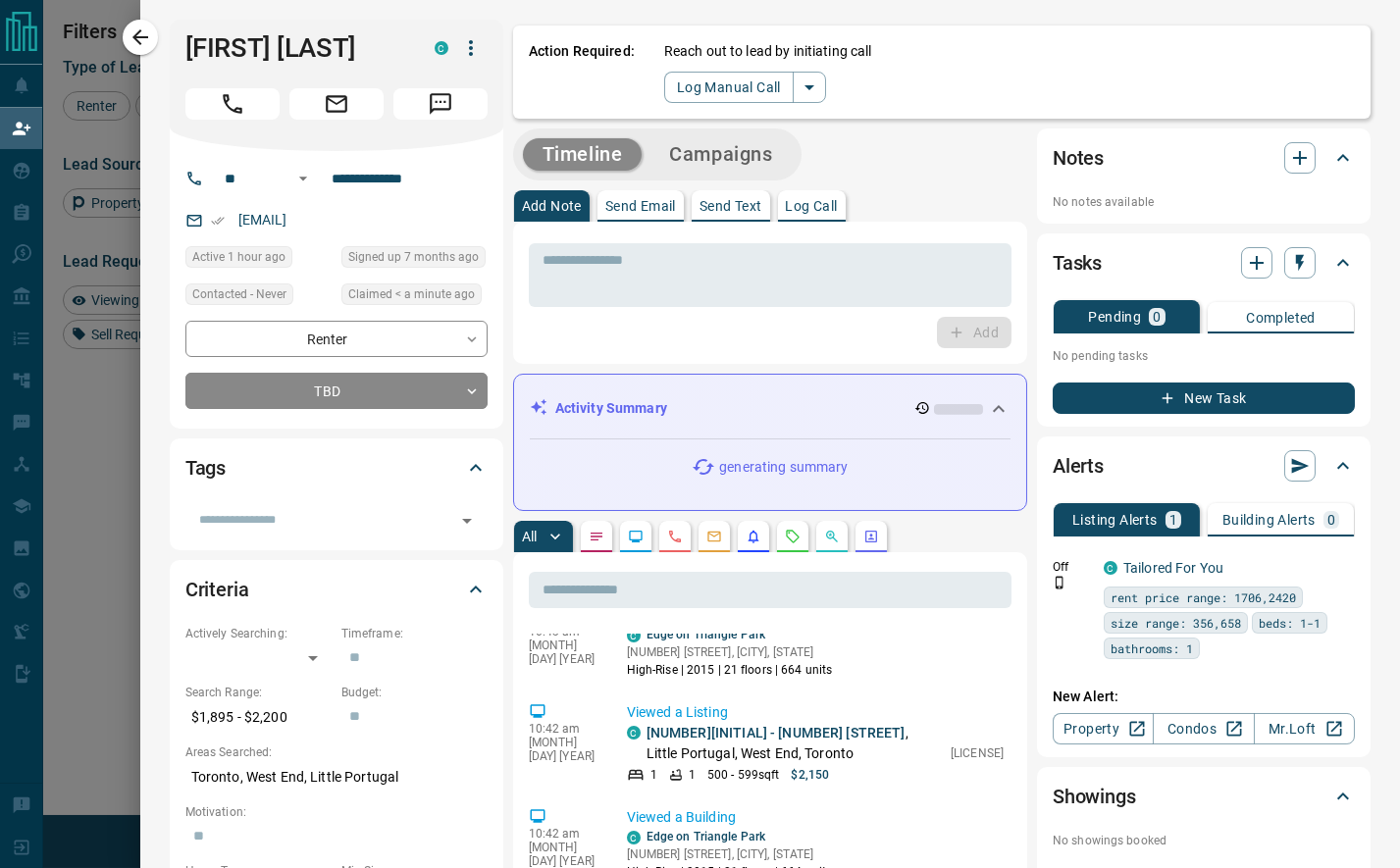 click on "Action Required: Reach out to lead by initiating call Log Manual Call" at bounding box center [942, 72] 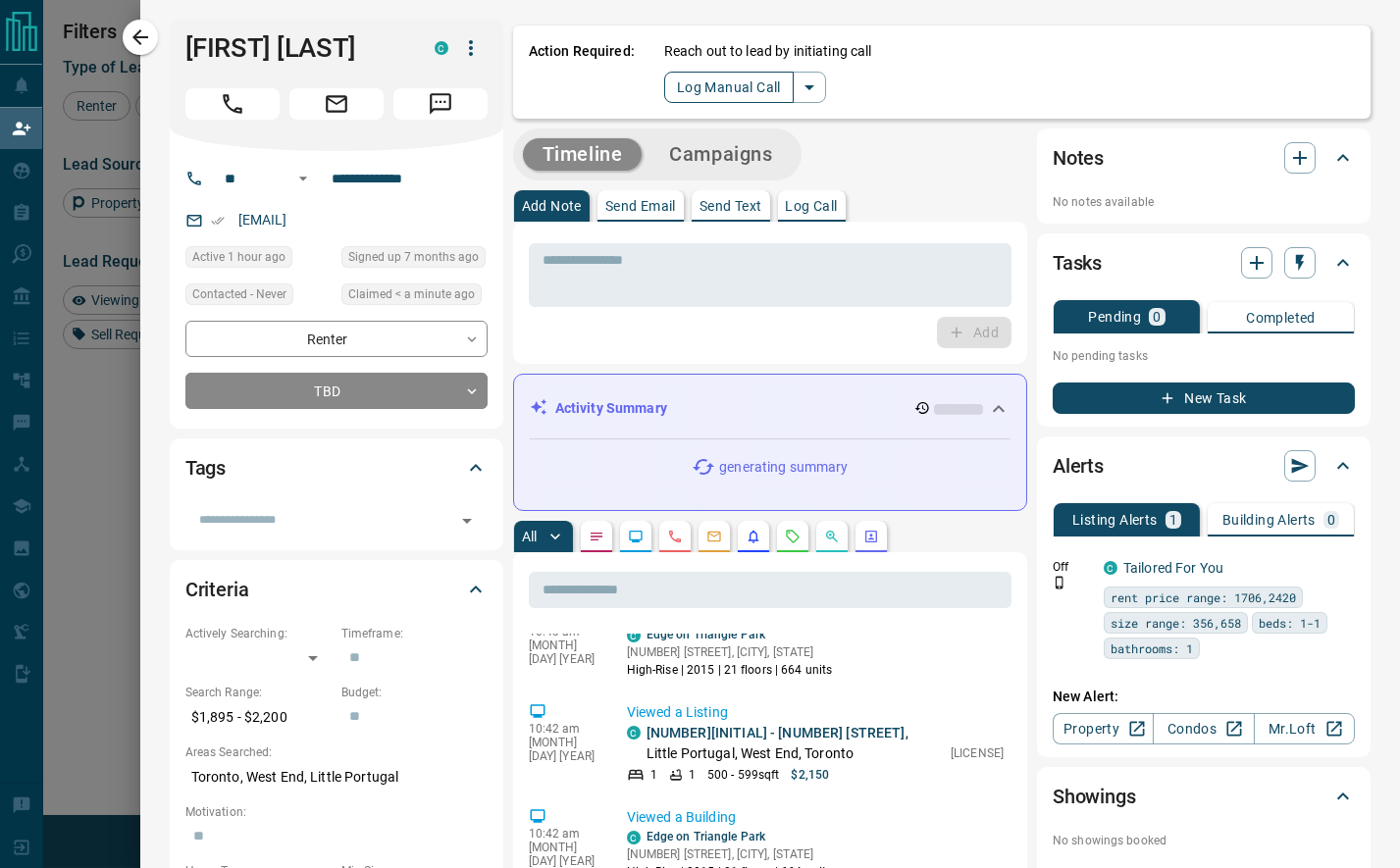 click on "Log Manual Call" at bounding box center [729, 87] 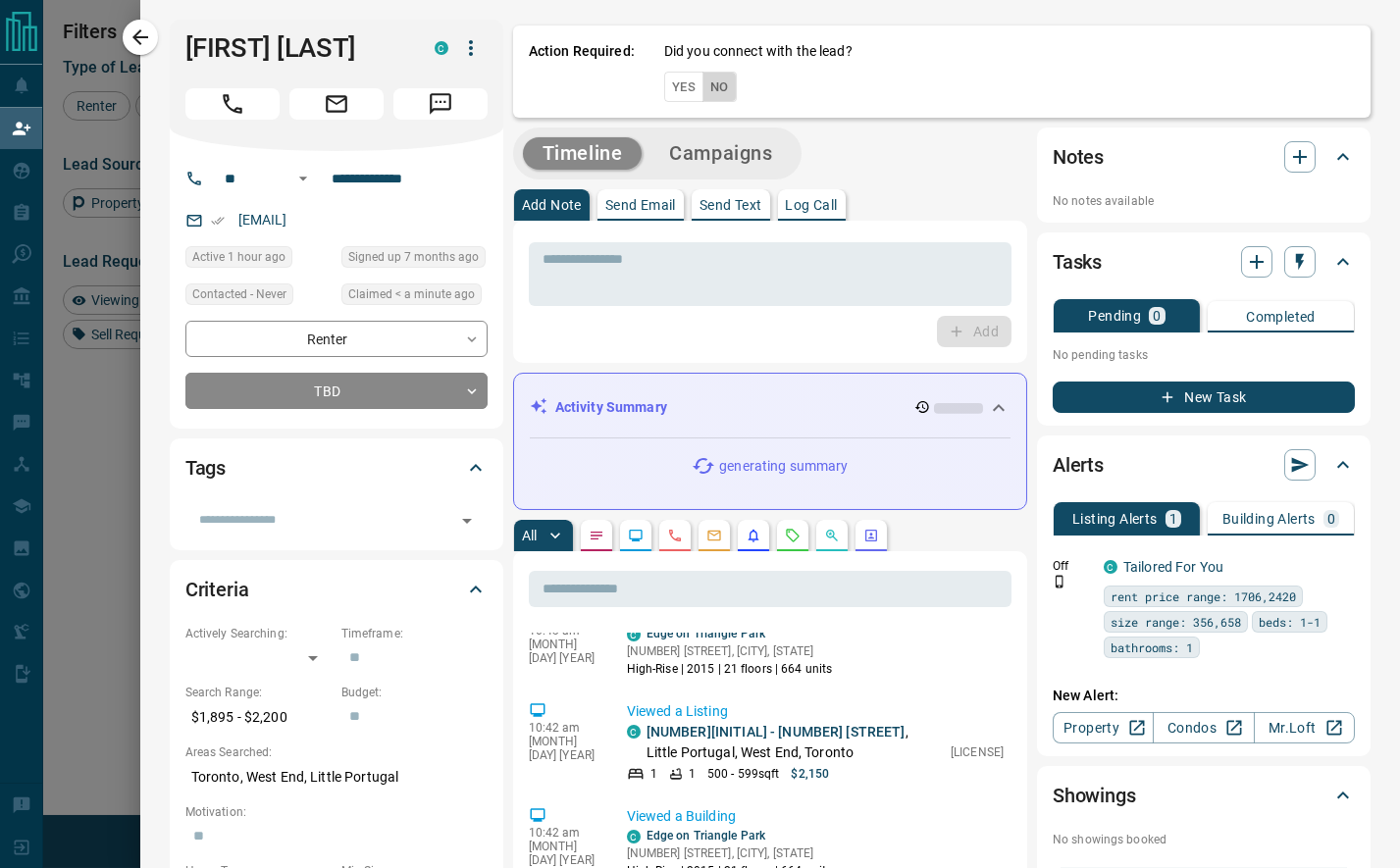 click on "No" at bounding box center (719, 86) 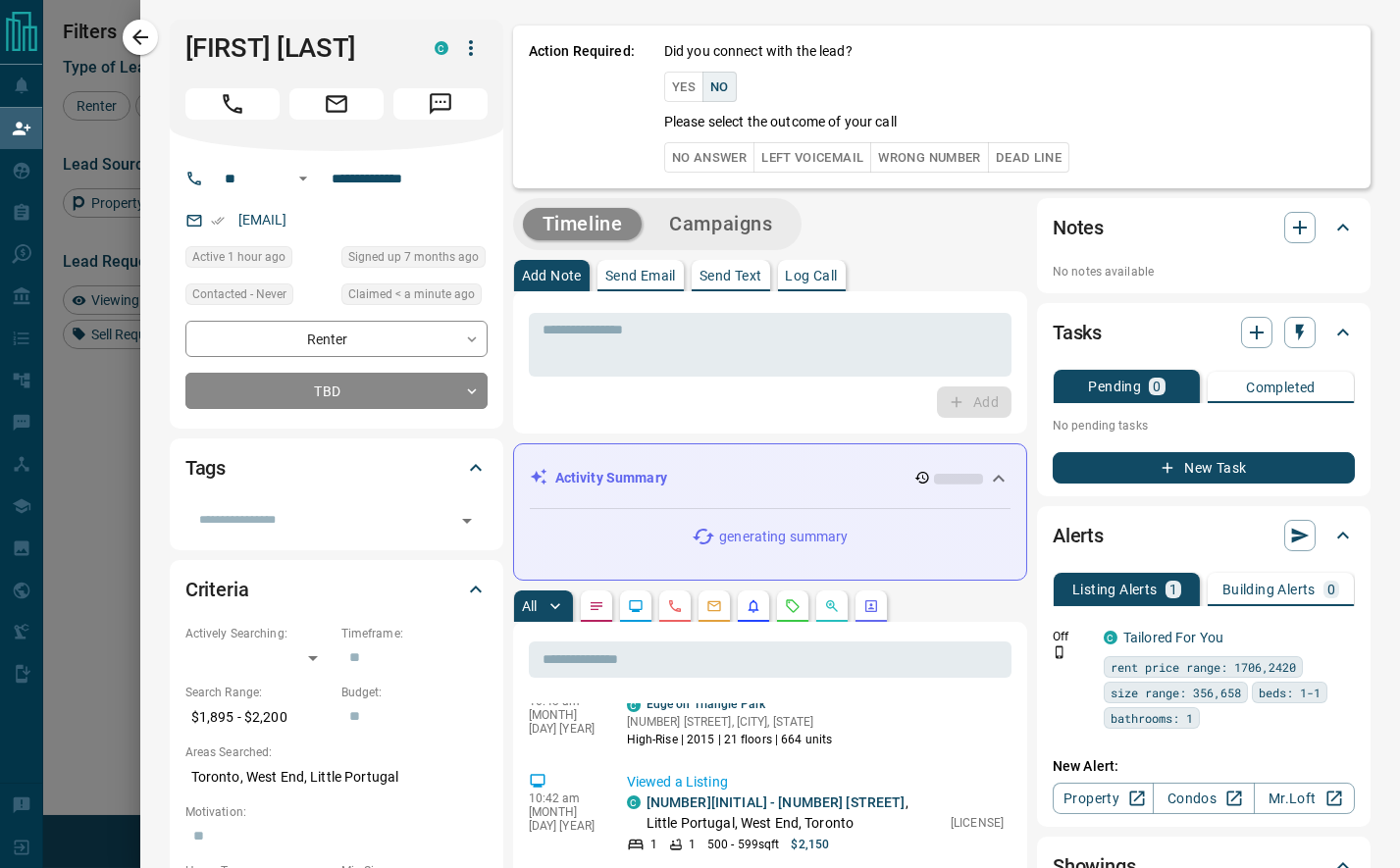 click on "No Answer" at bounding box center (709, 157) 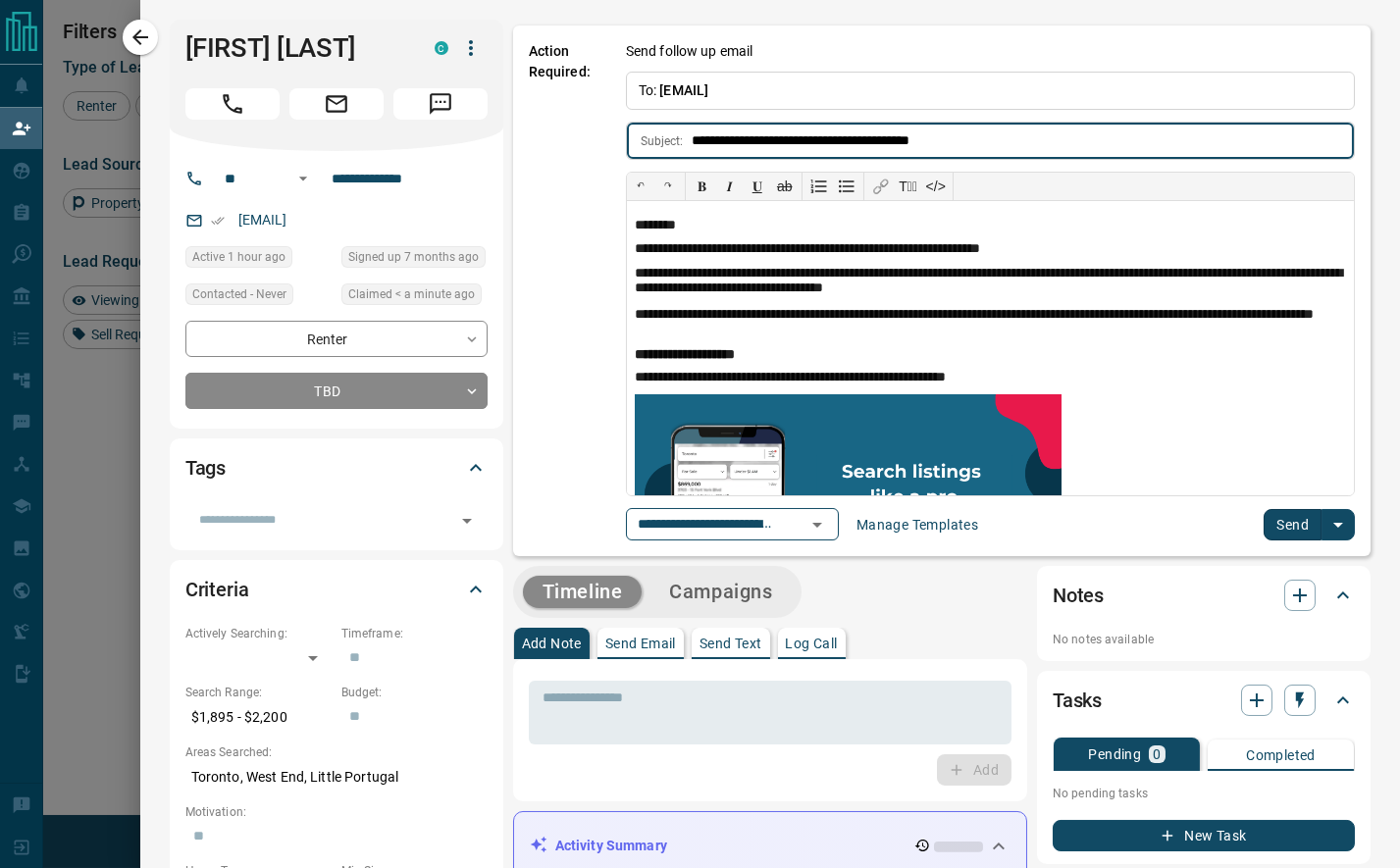click on "Send" at bounding box center (1292, 525) 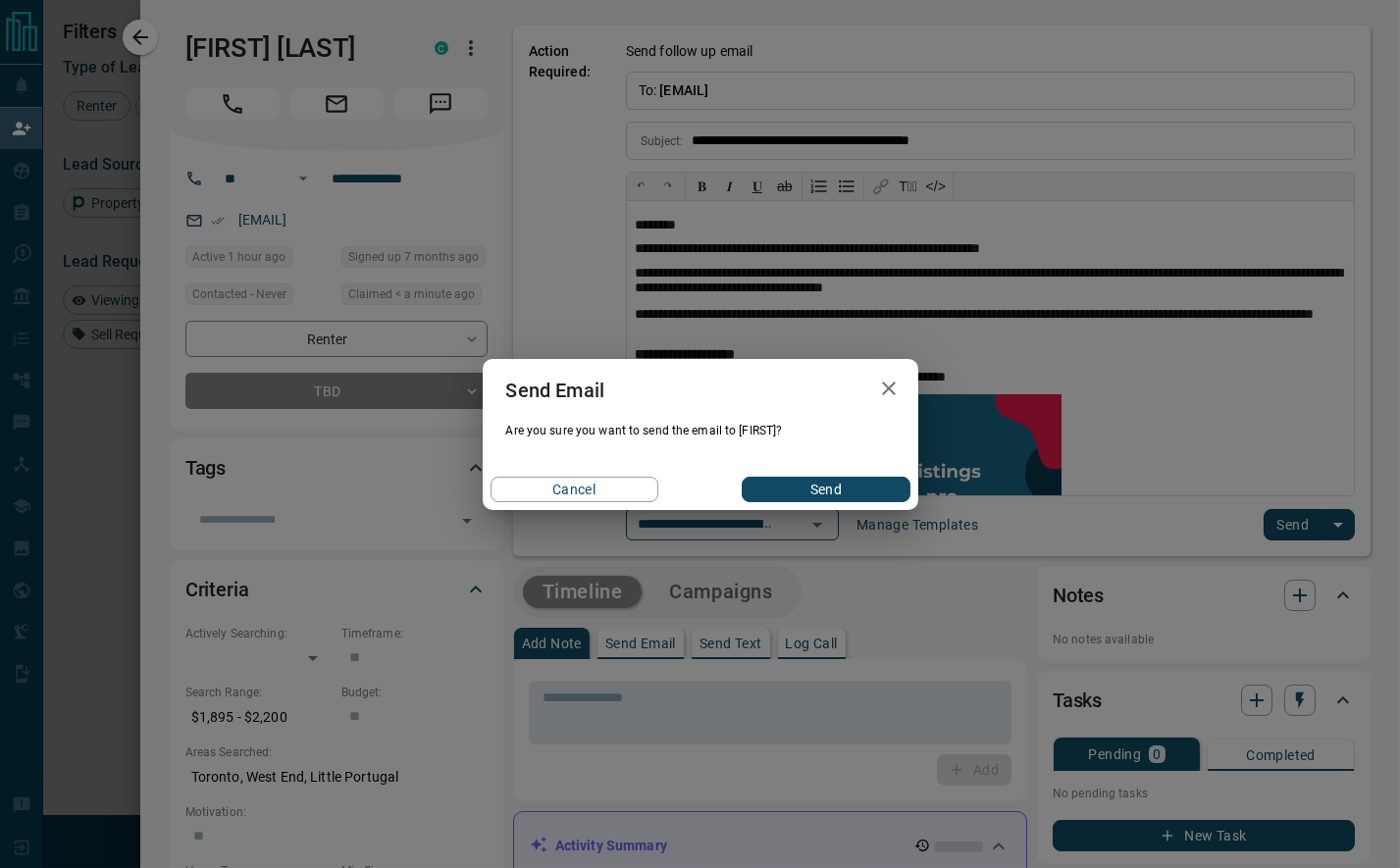 click on "Send" at bounding box center [825, 489] 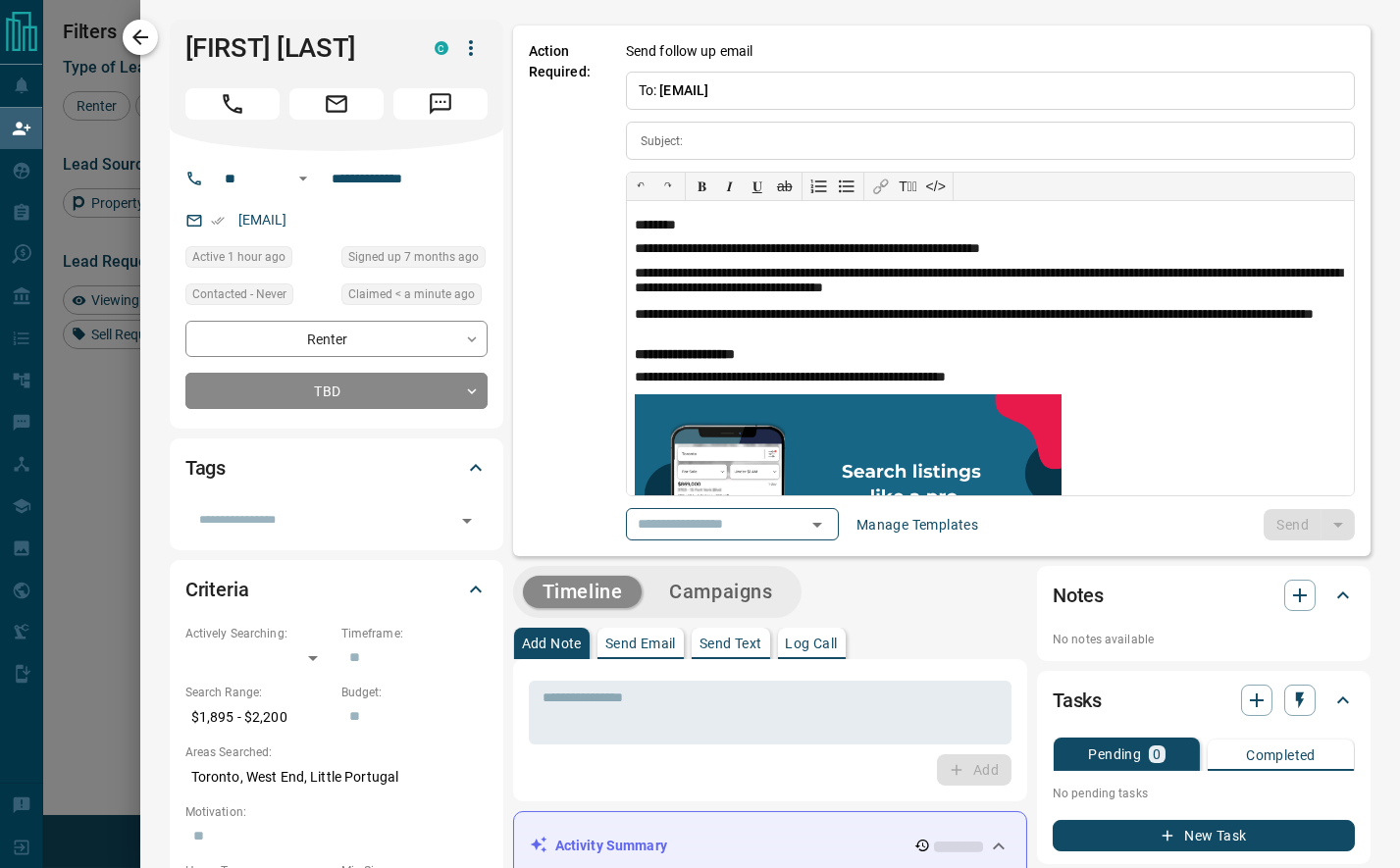 click 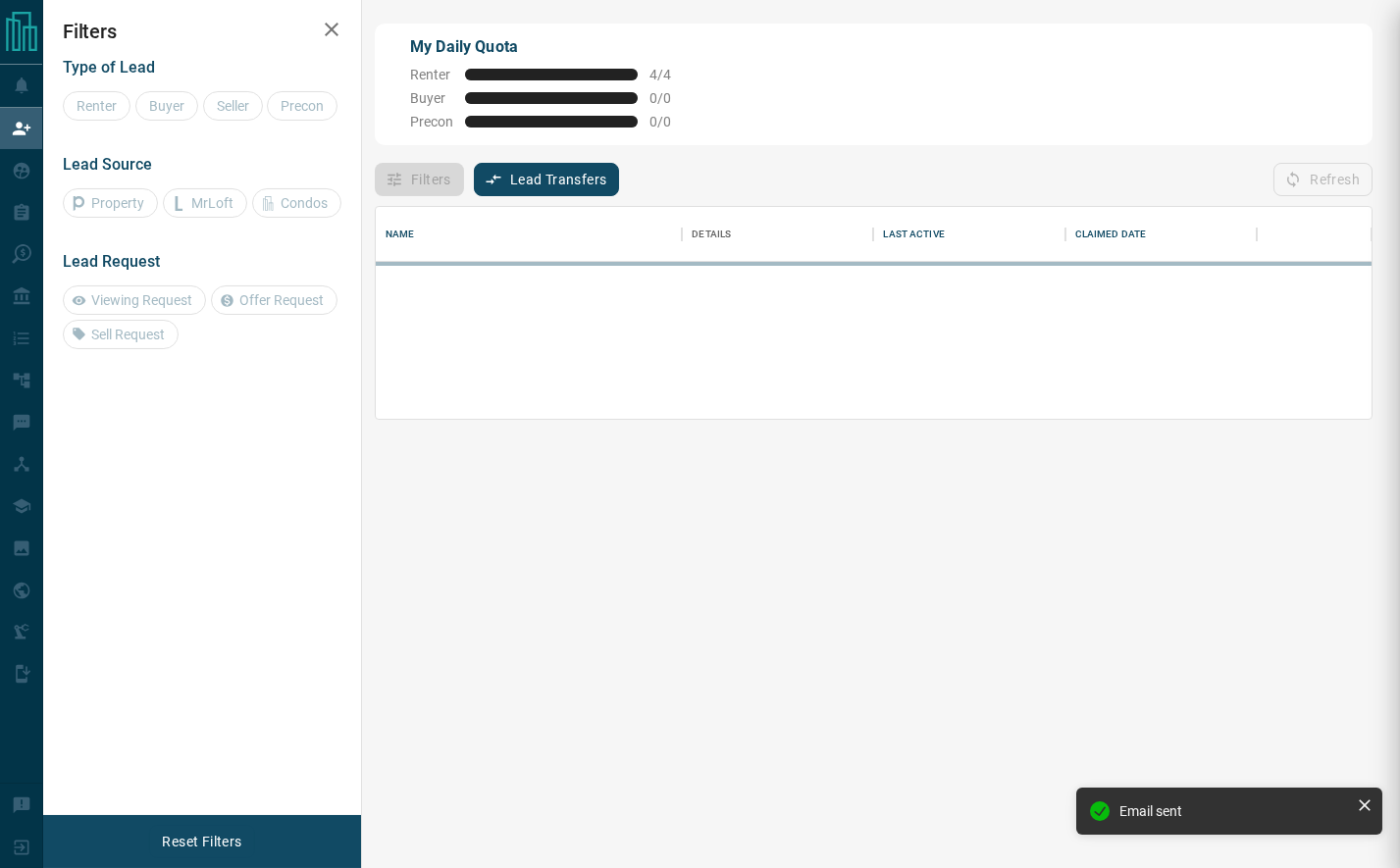 scroll, scrollTop: 0, scrollLeft: 1, axis: horizontal 